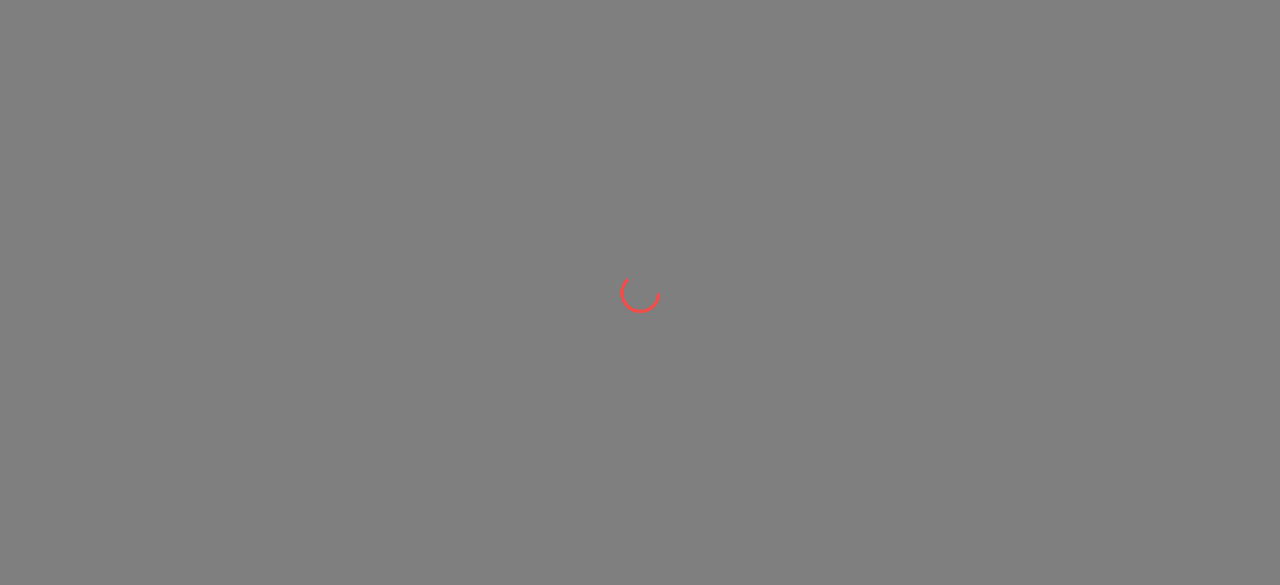 scroll, scrollTop: 0, scrollLeft: 0, axis: both 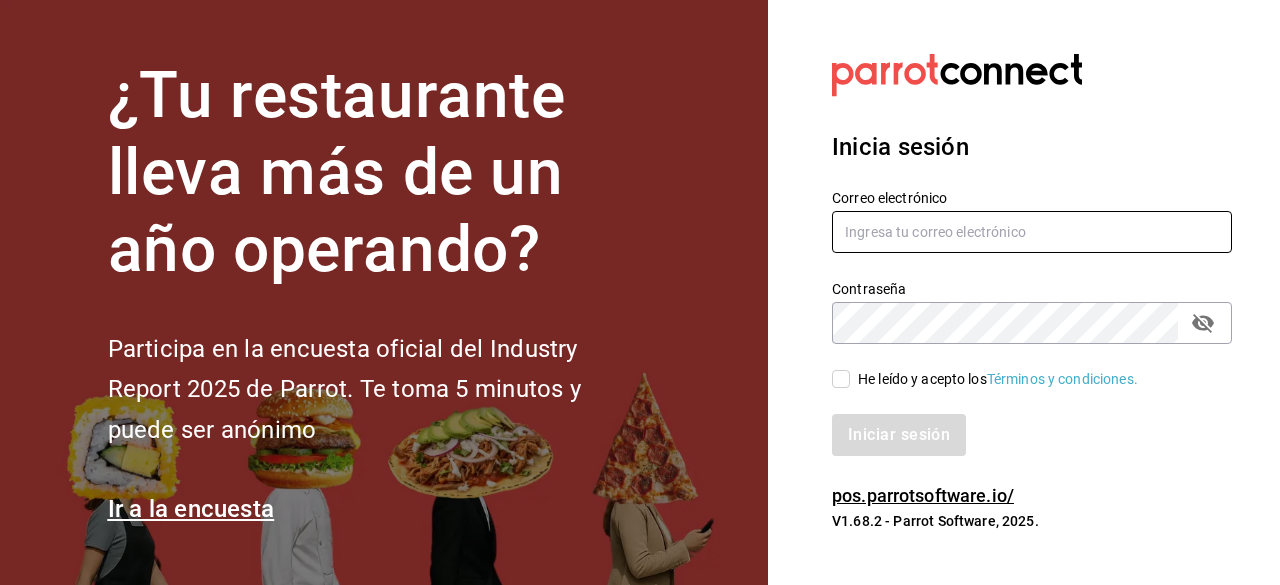 click at bounding box center [1032, 232] 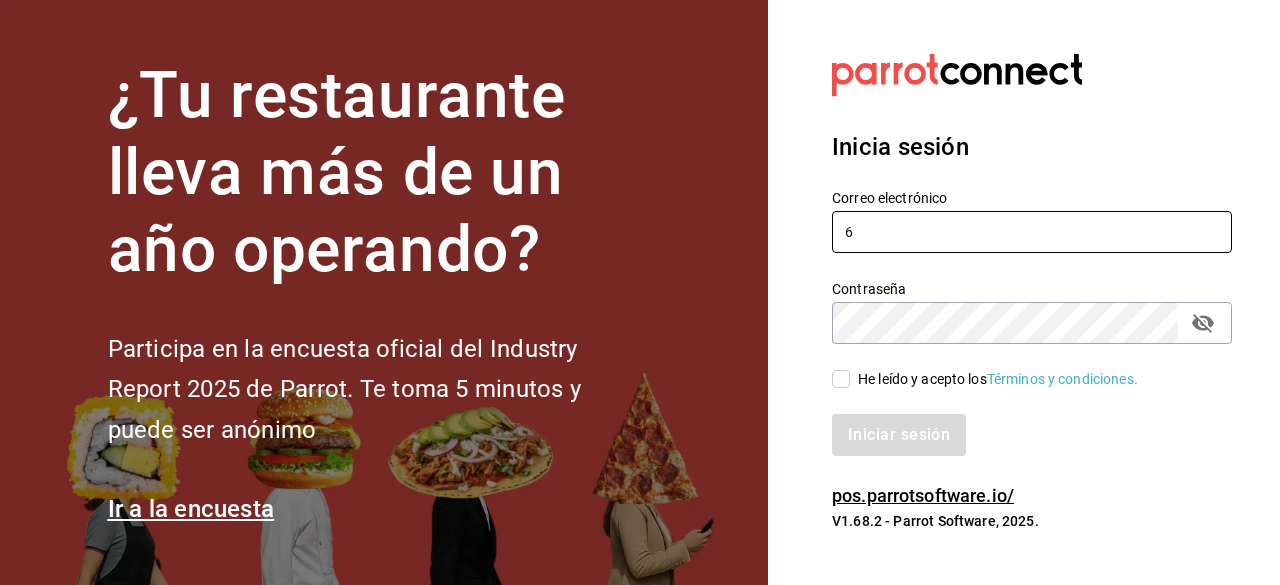type on "[EMAIL]" 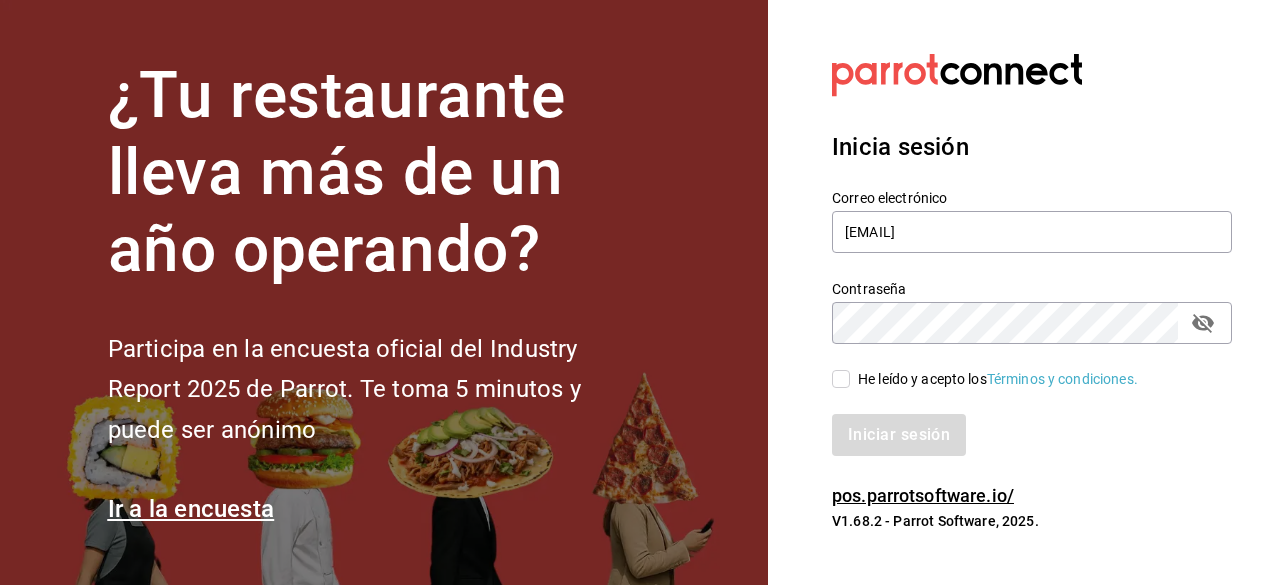 click on "He leído y acepto los  Términos y condiciones." at bounding box center [841, 379] 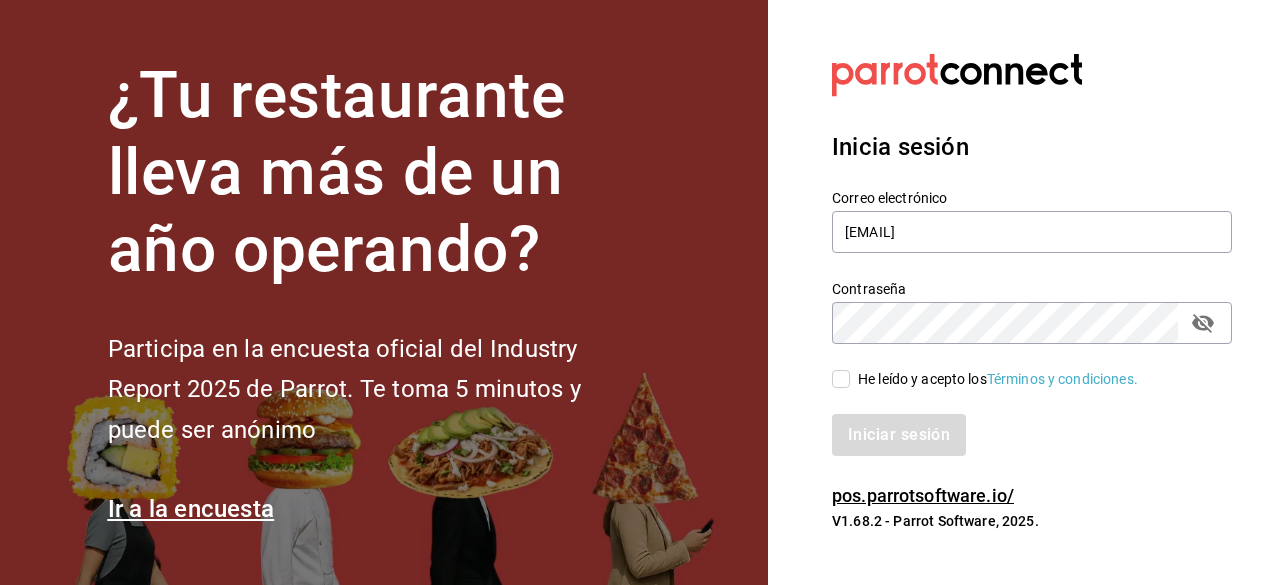 checkbox on "true" 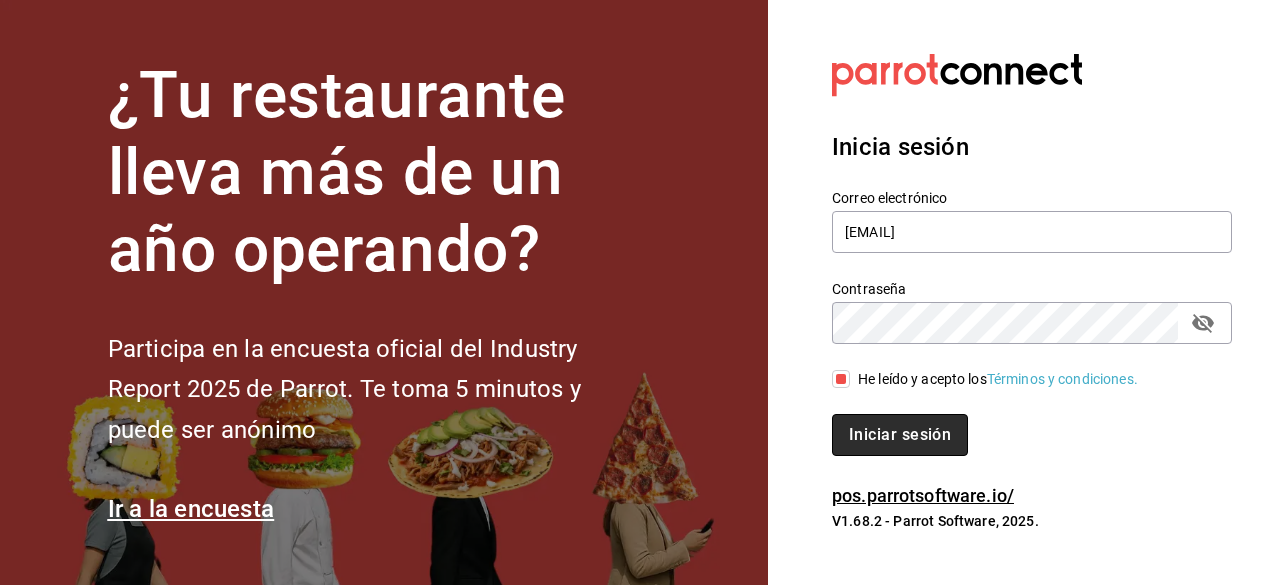 click on "Iniciar sesión" at bounding box center [900, 435] 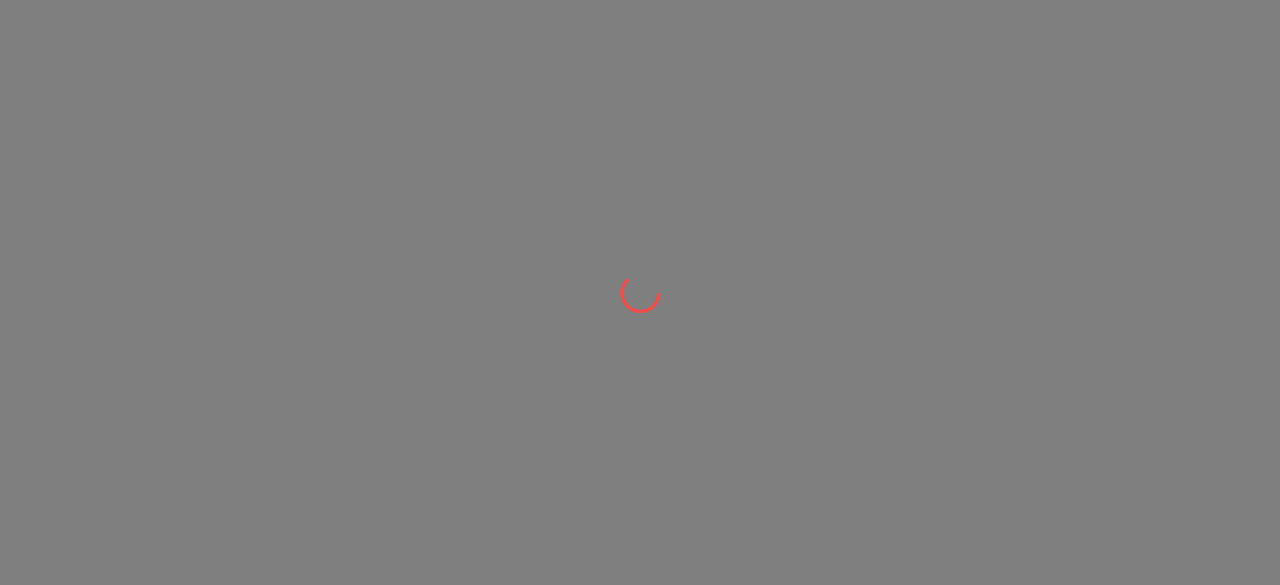 scroll, scrollTop: 0, scrollLeft: 0, axis: both 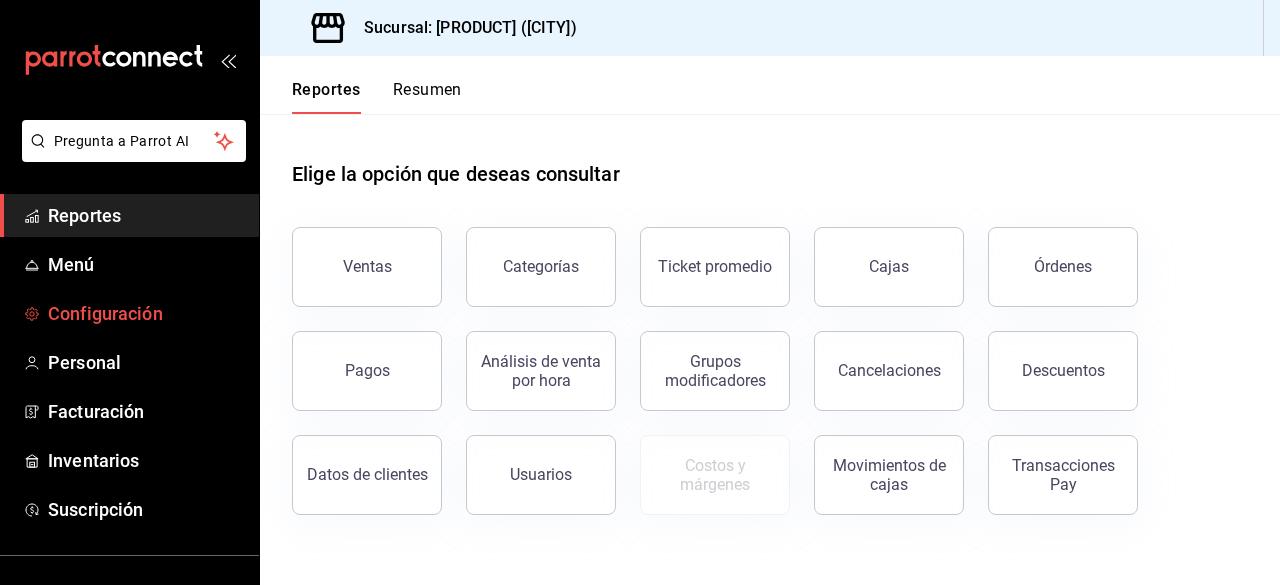 click on "Configuración" at bounding box center (145, 313) 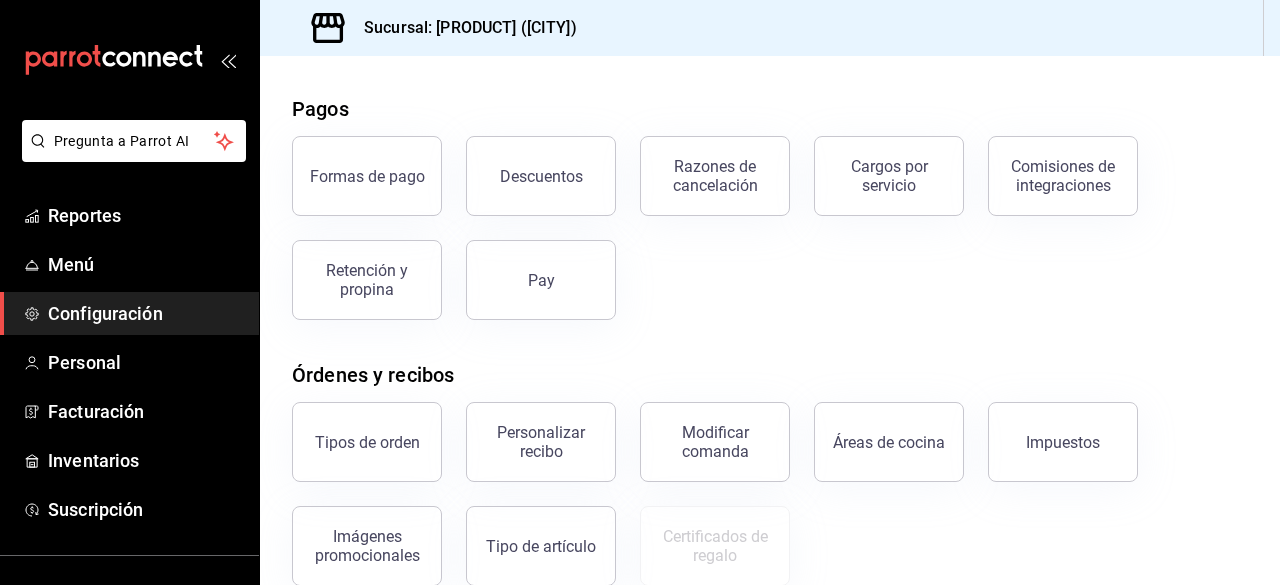 scroll, scrollTop: 73, scrollLeft: 0, axis: vertical 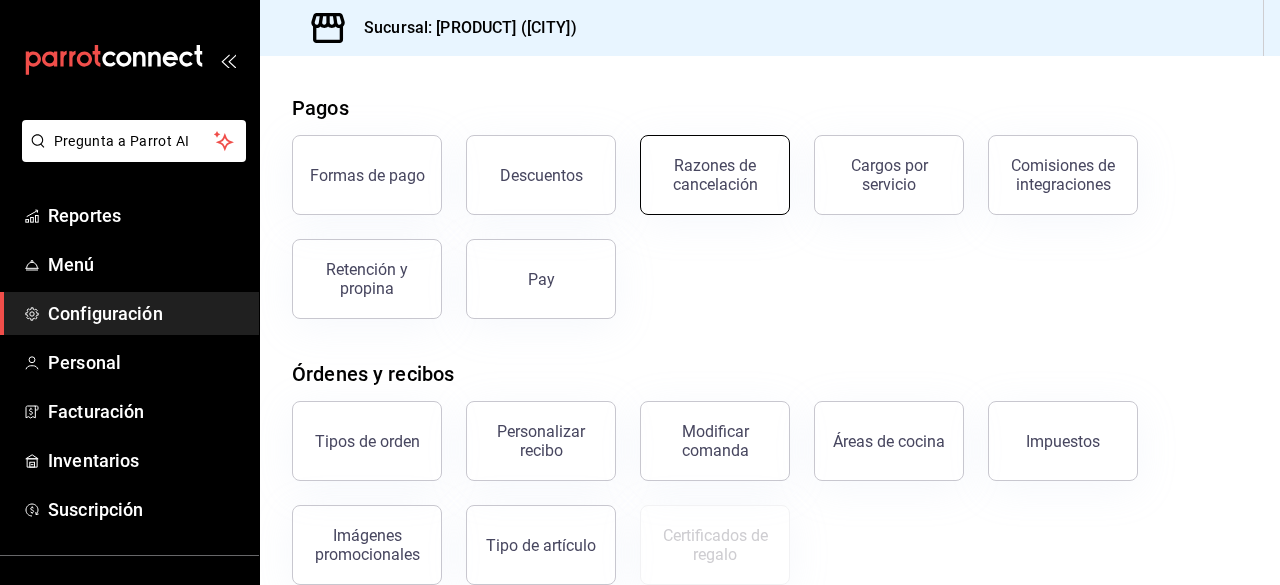 click on "Razones de cancelación" at bounding box center [715, 175] 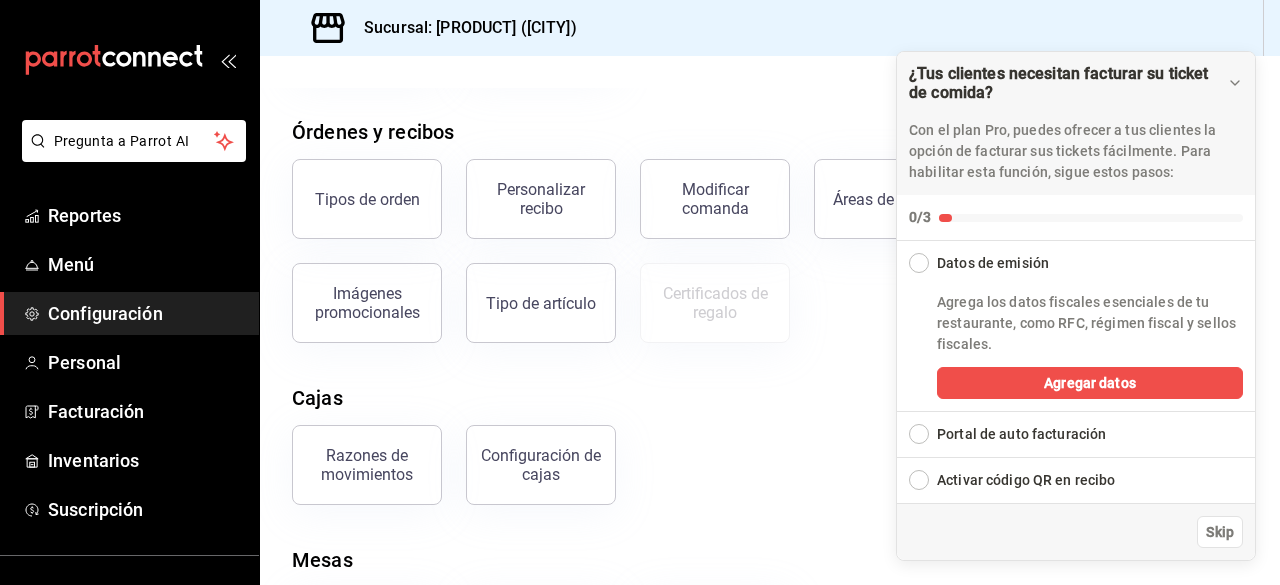 scroll, scrollTop: 428, scrollLeft: 0, axis: vertical 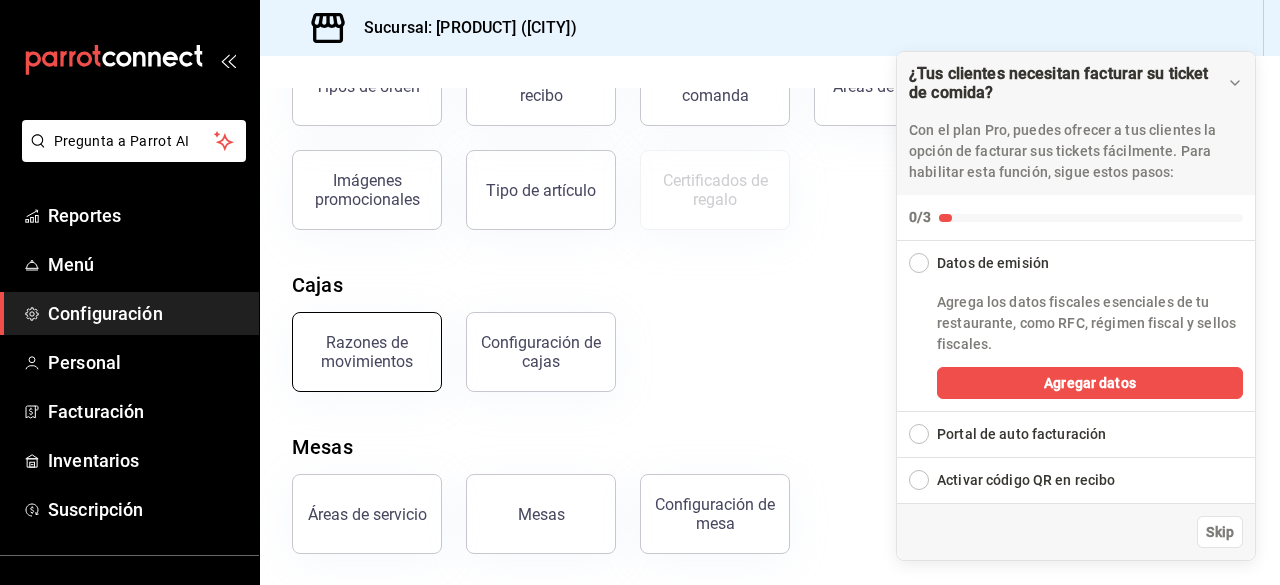 click on "Razones de movimientos" at bounding box center [367, 352] 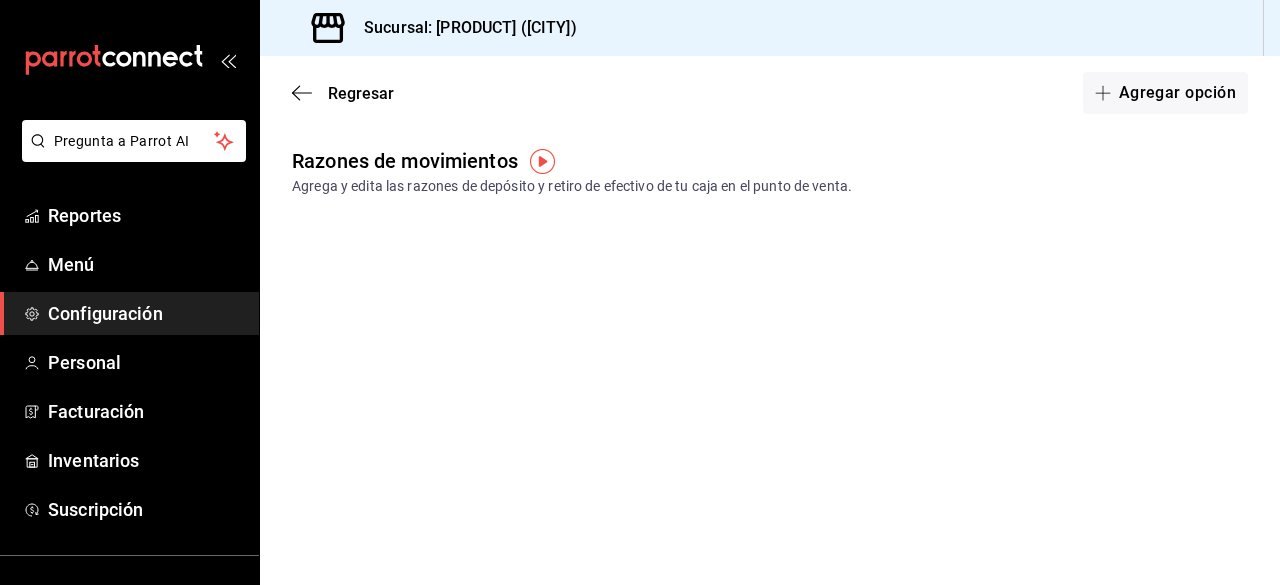 click at bounding box center [542, 161] 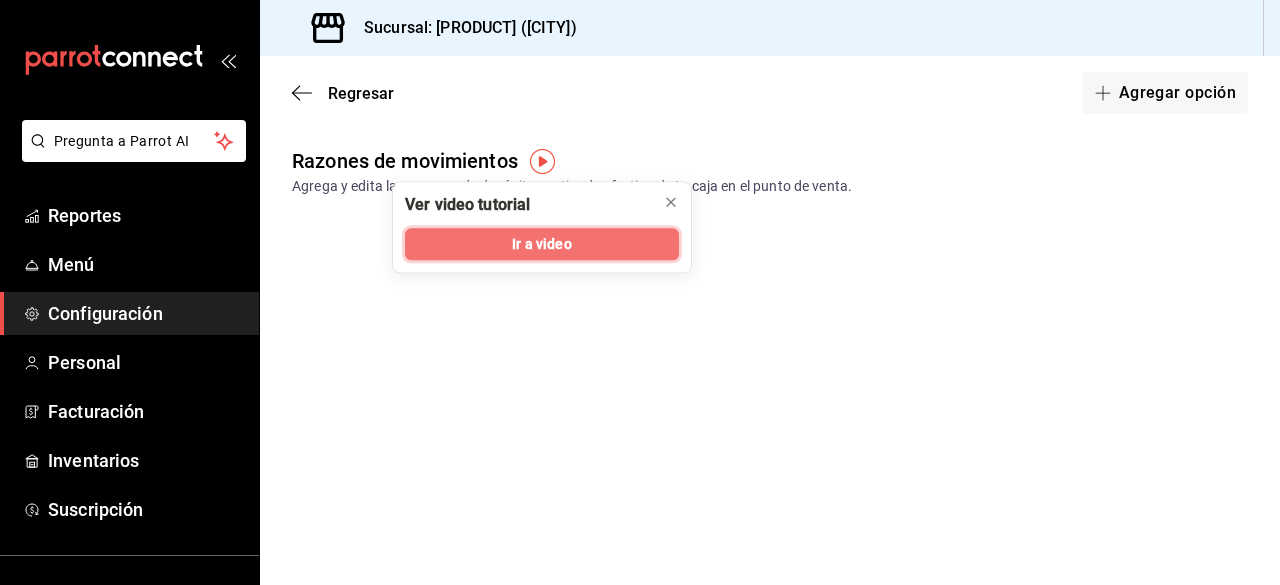 click on "Ir a video" at bounding box center (541, 244) 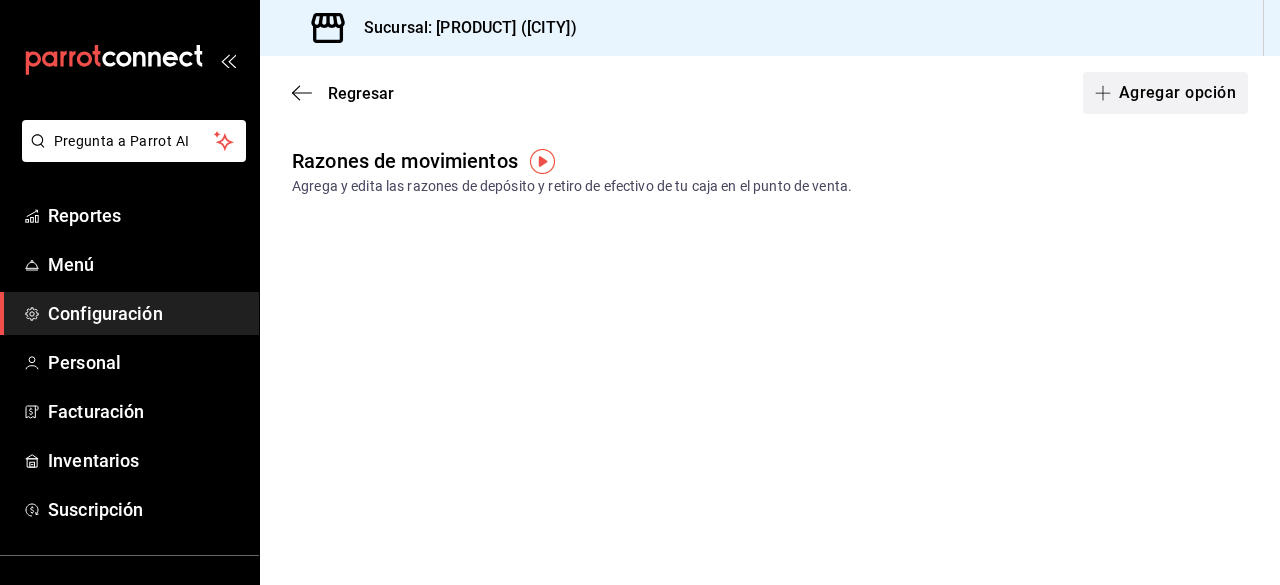 click on "Agregar opción" at bounding box center [1165, 93] 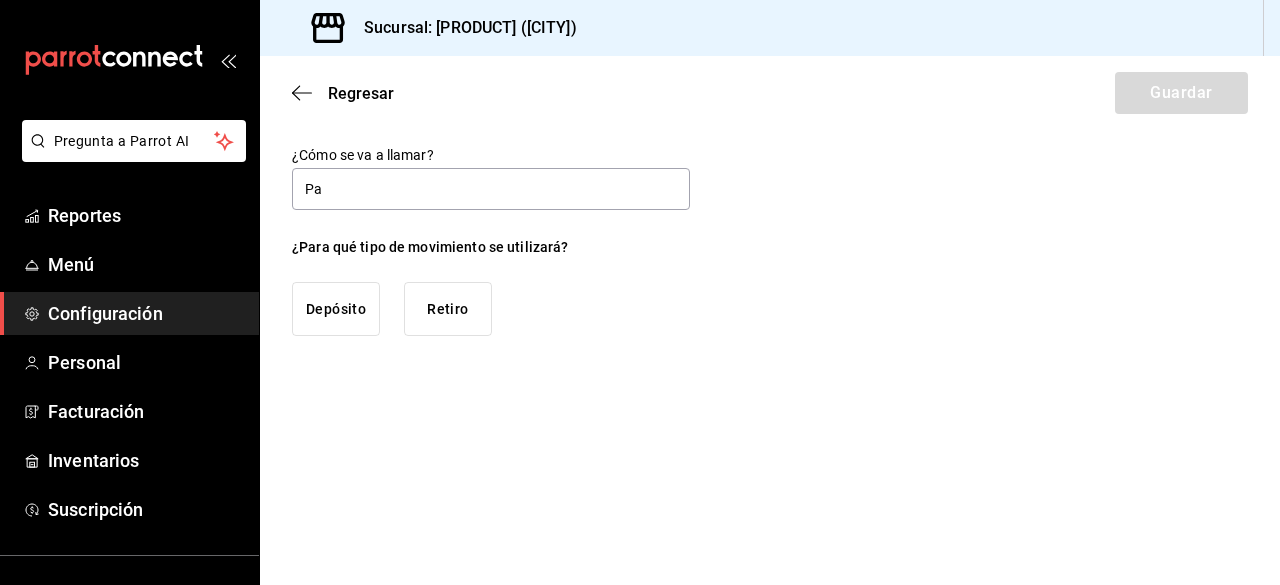 type on "P" 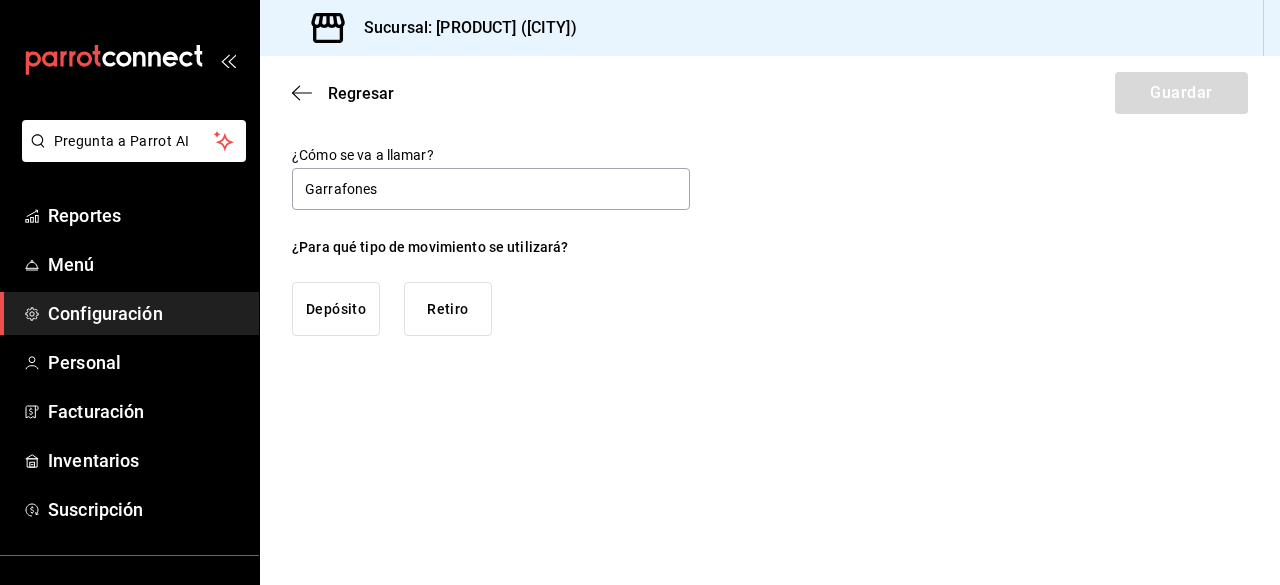 type on "Garrafones" 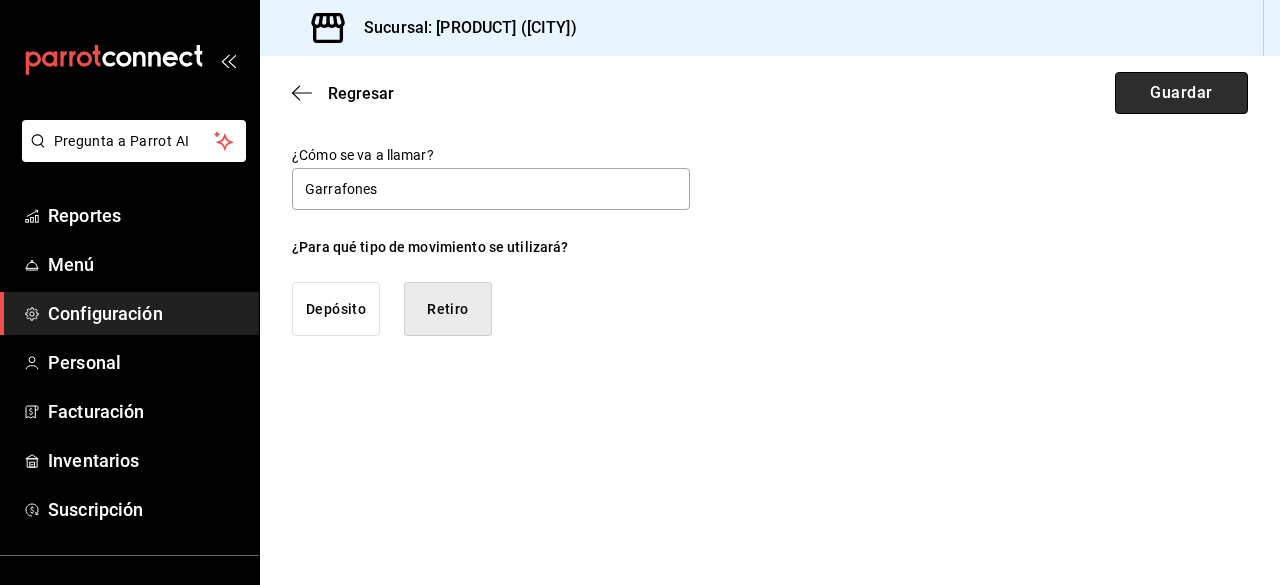 click on "Guardar" at bounding box center [1181, 93] 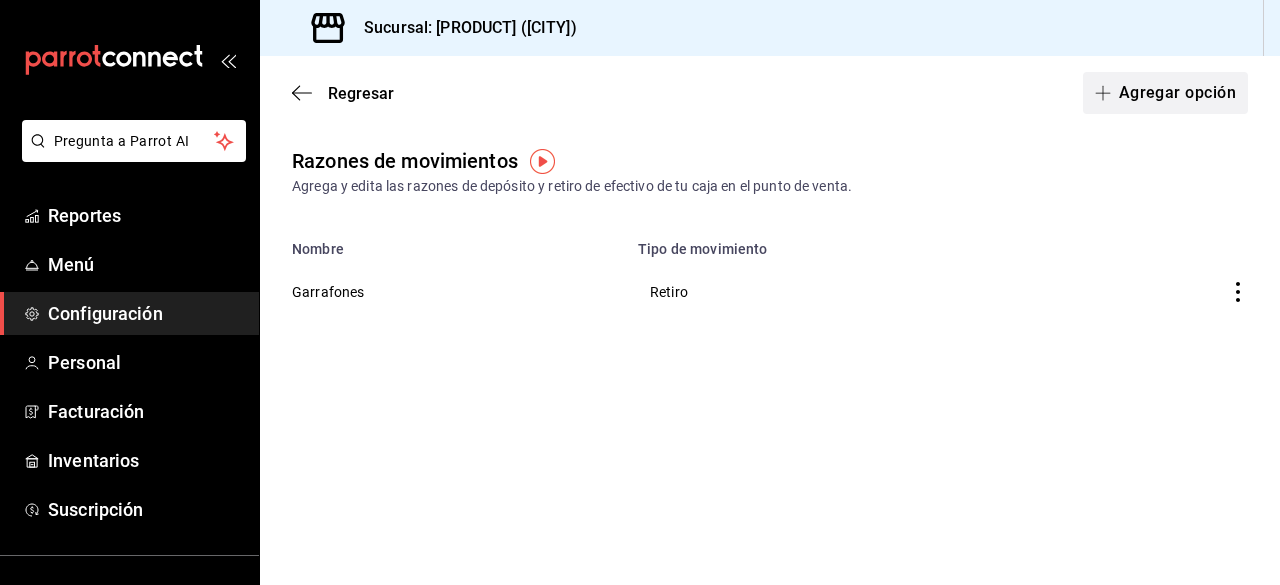 click on "Agregar opción" at bounding box center [1165, 93] 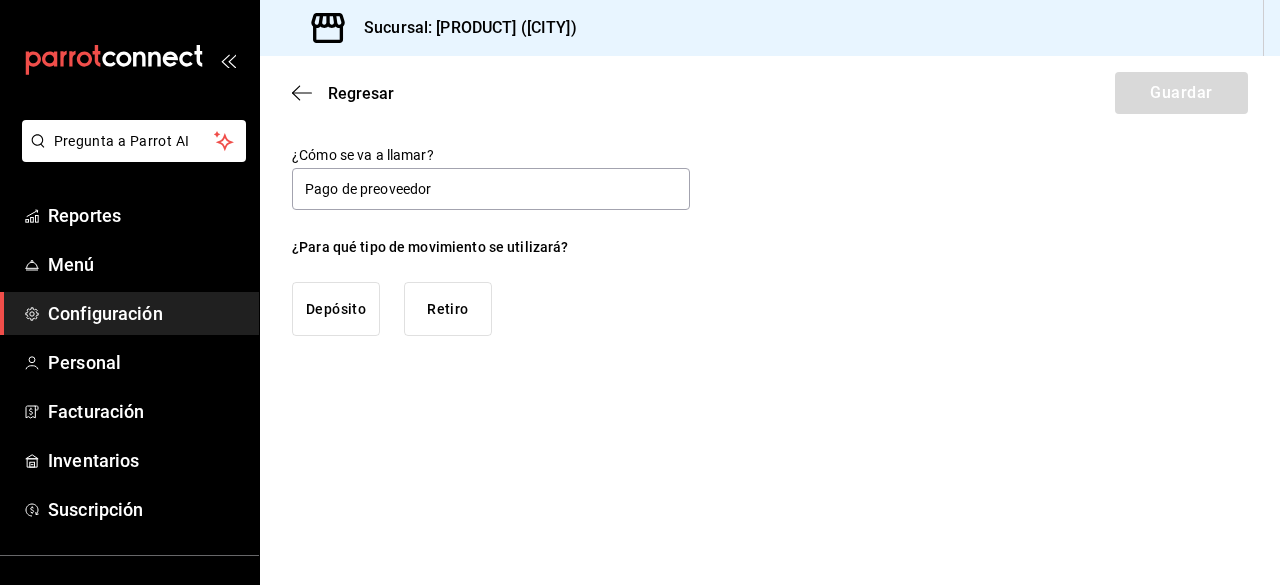 type on "Pago de preoveedor" 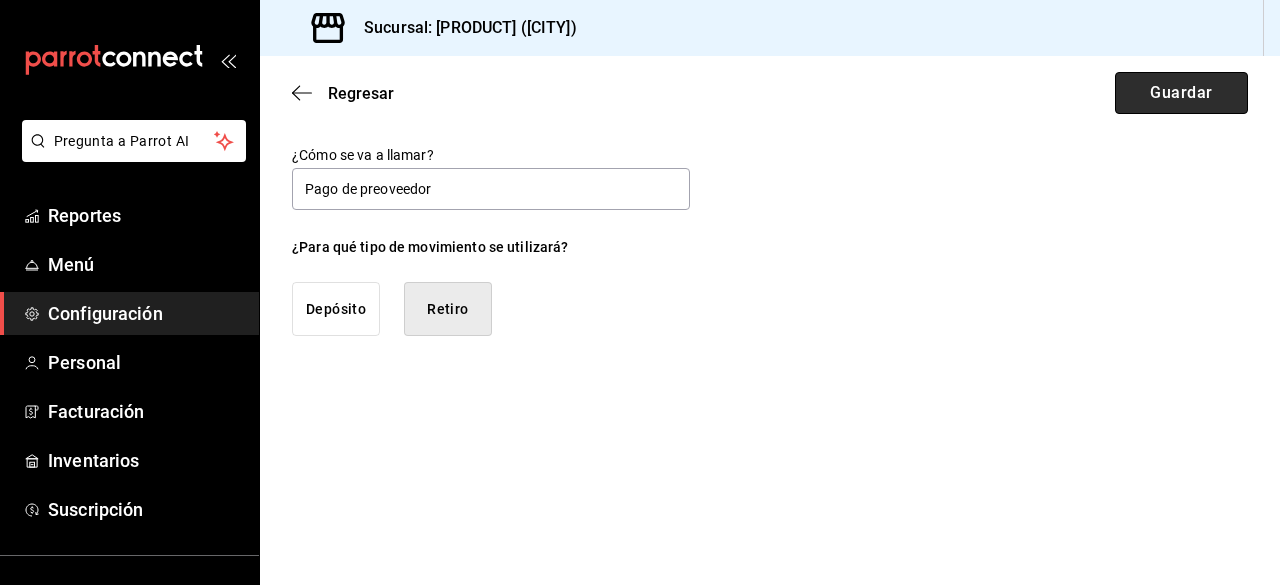 click on "Guardar" at bounding box center (1181, 93) 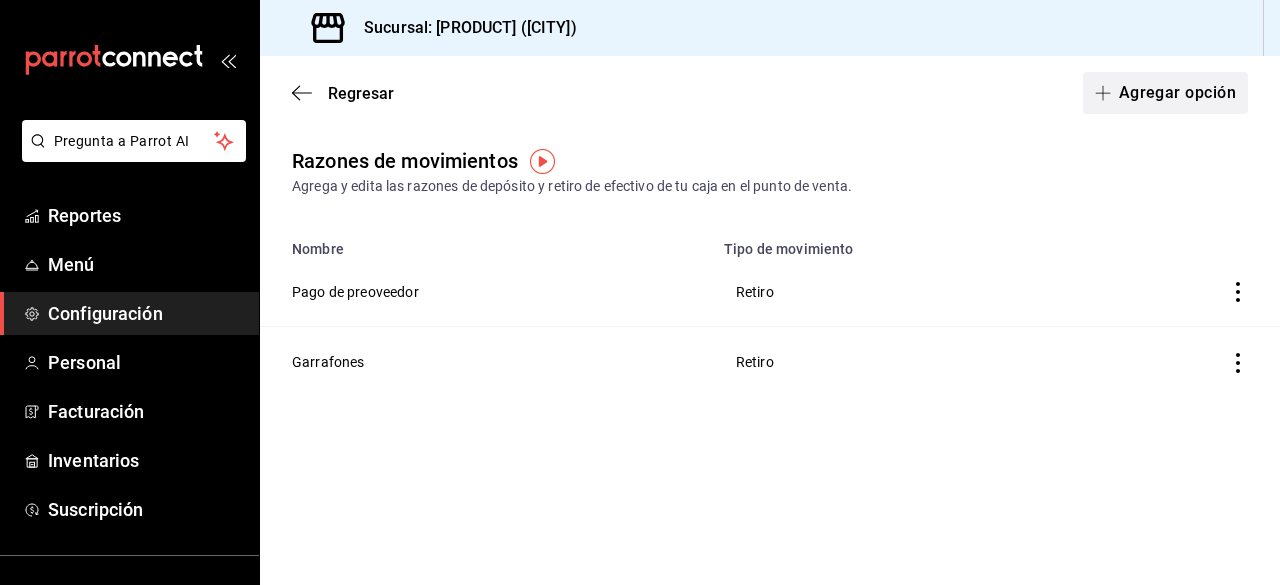 click on "Agregar opción" at bounding box center [1165, 93] 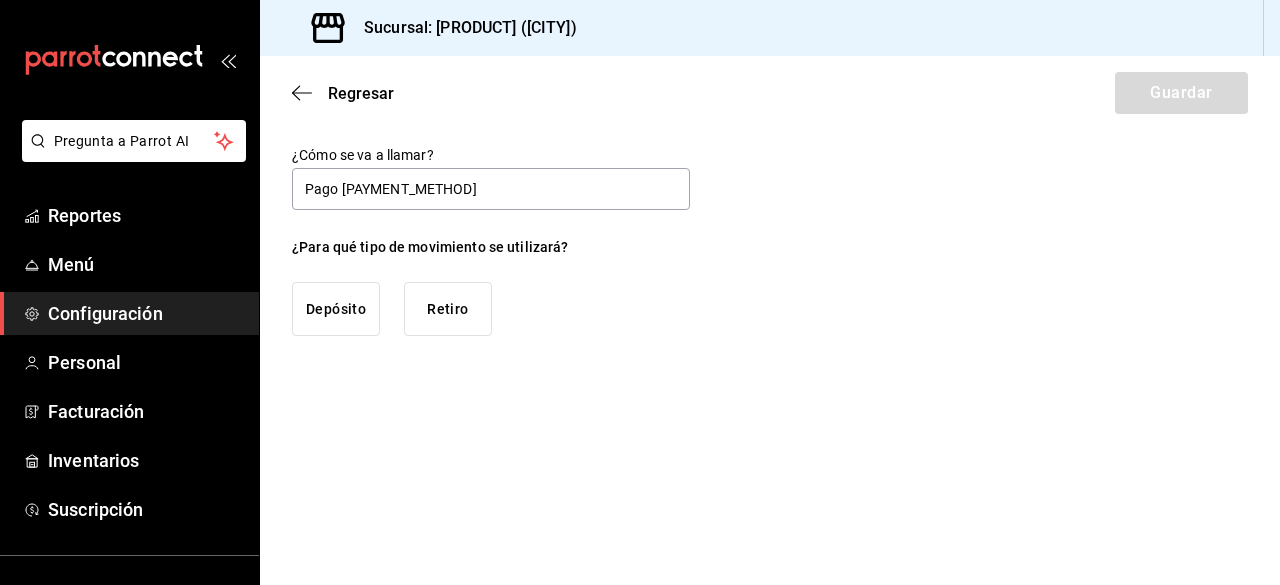type on "Pago [PAYMENT_METHOD]" 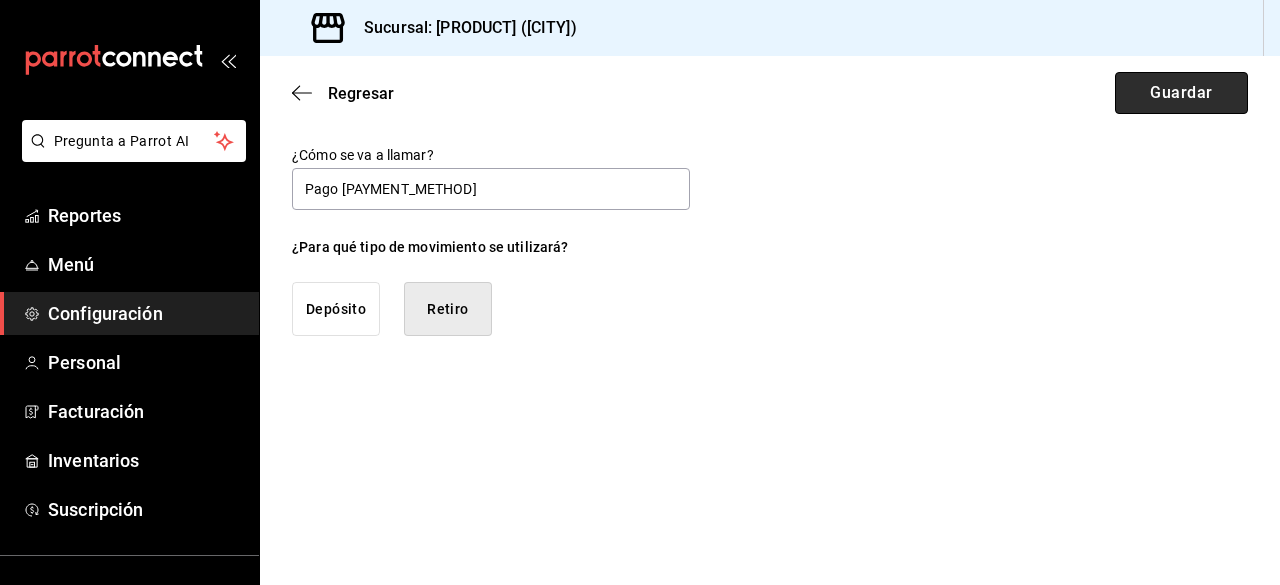 click on "Guardar" at bounding box center [1181, 93] 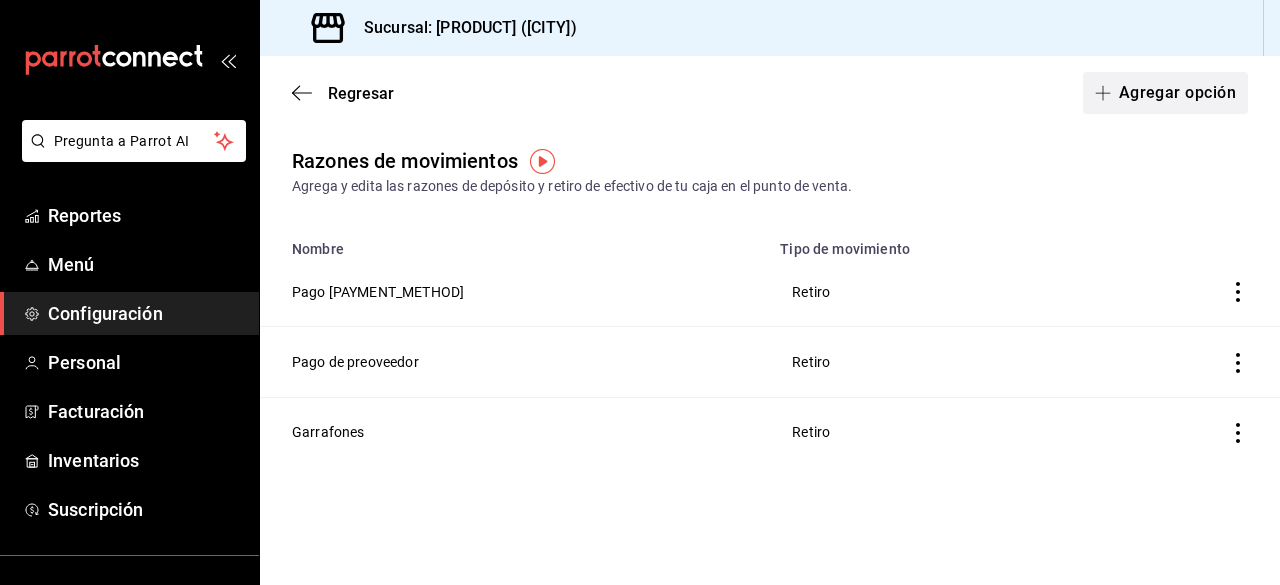 click on "Agregar opción" at bounding box center [1165, 93] 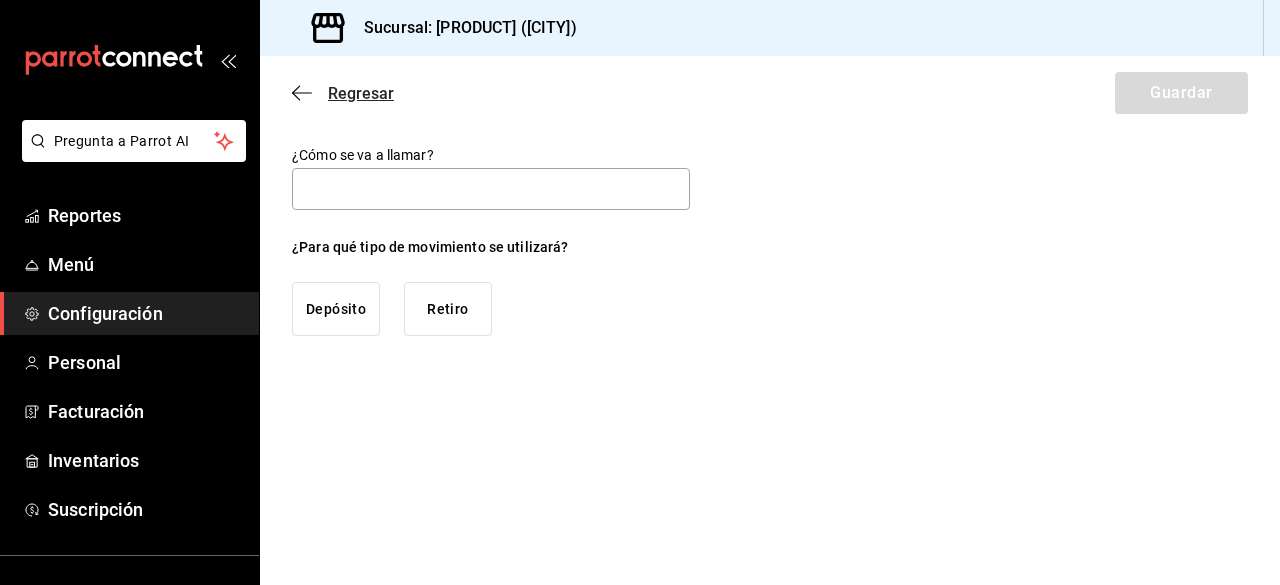 click on "Regresar" at bounding box center [361, 93] 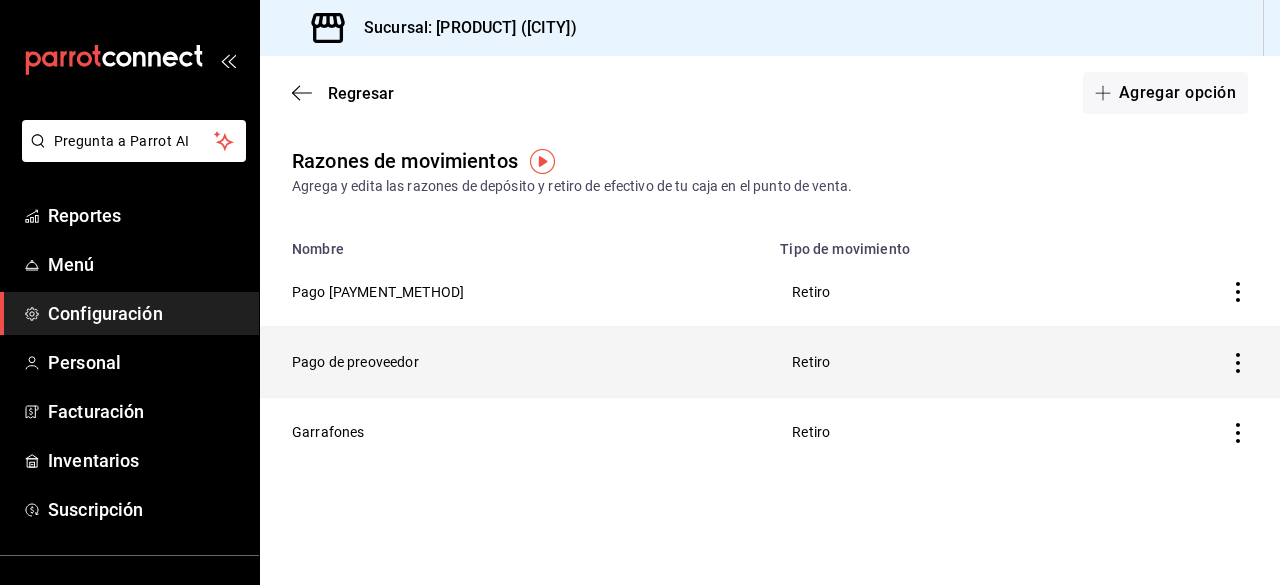 drag, startPoint x: 1248, startPoint y: 365, endPoint x: 1233, endPoint y: 365, distance: 15 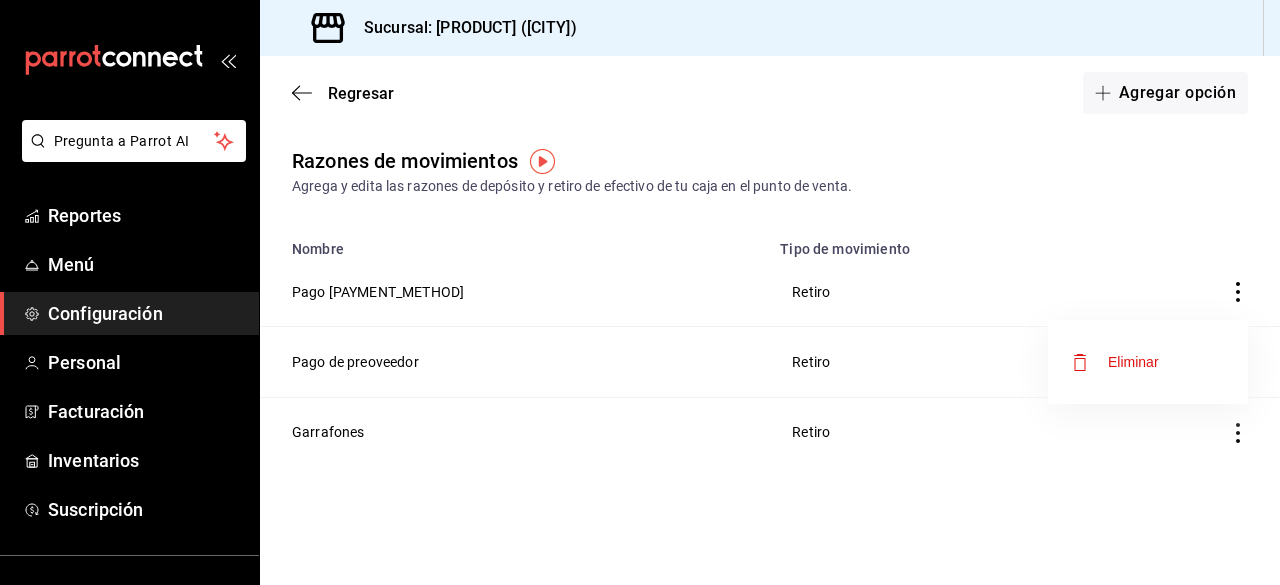 click at bounding box center (640, 292) 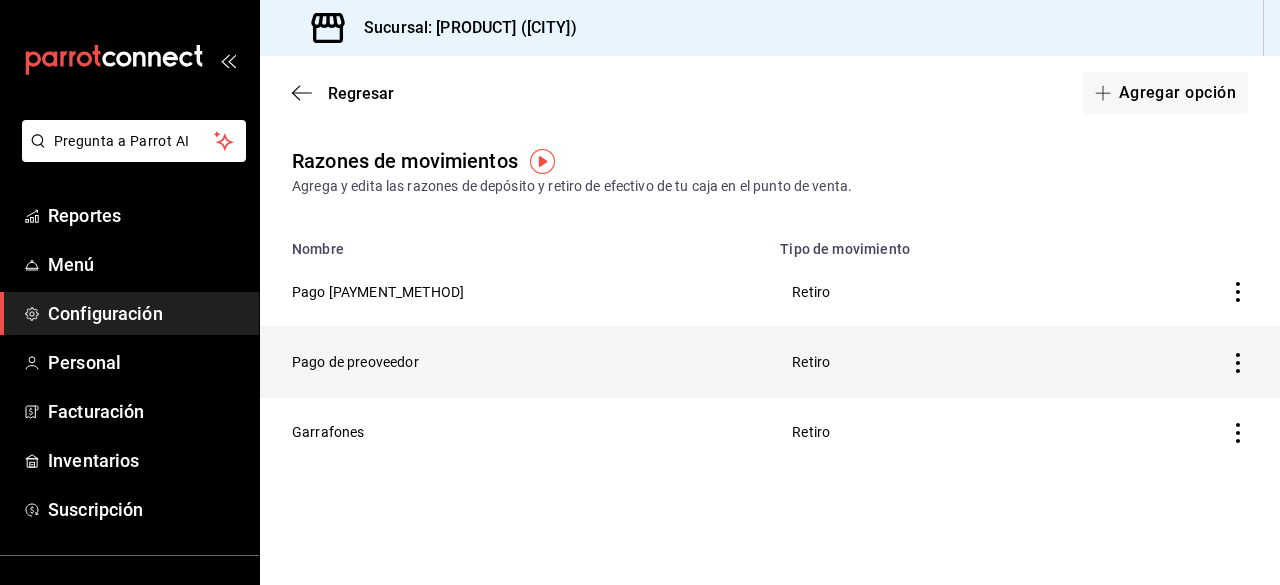 click on "Pago de preoveedor" at bounding box center (514, 362) 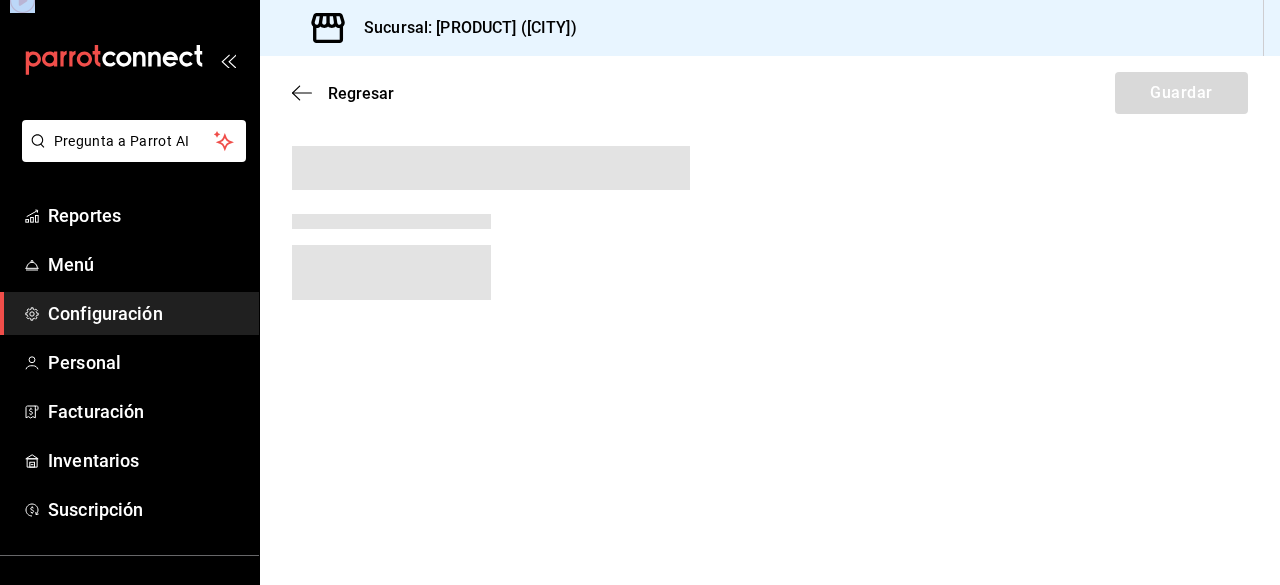 click on "Regresar Guardar" at bounding box center (770, 320) 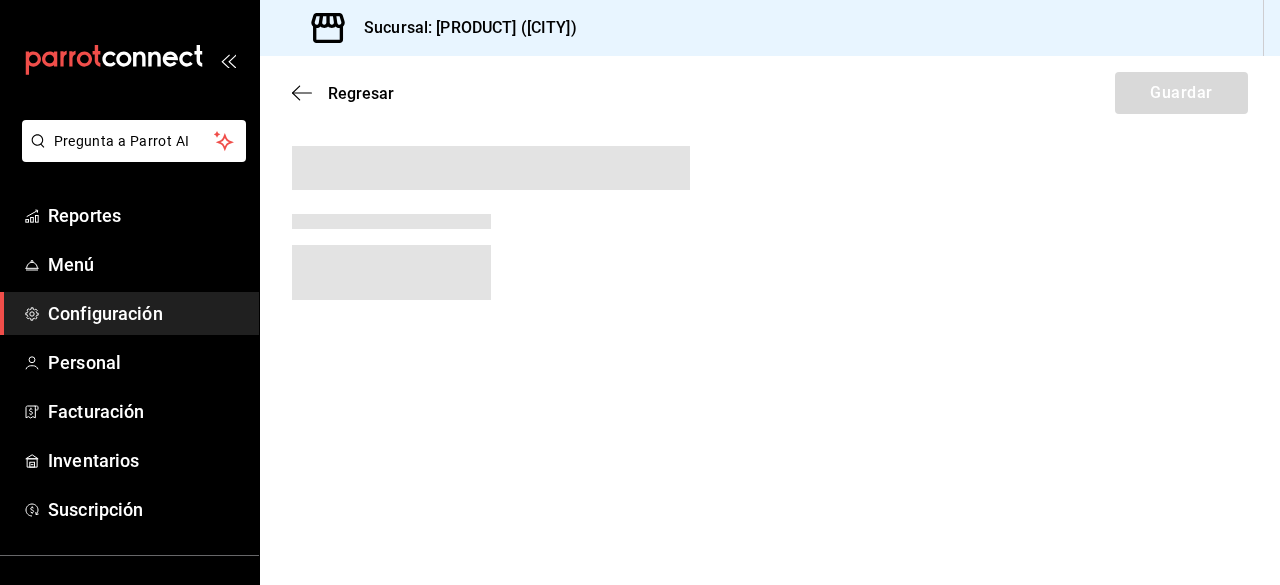 click on "Regresar Guardar" at bounding box center [770, 320] 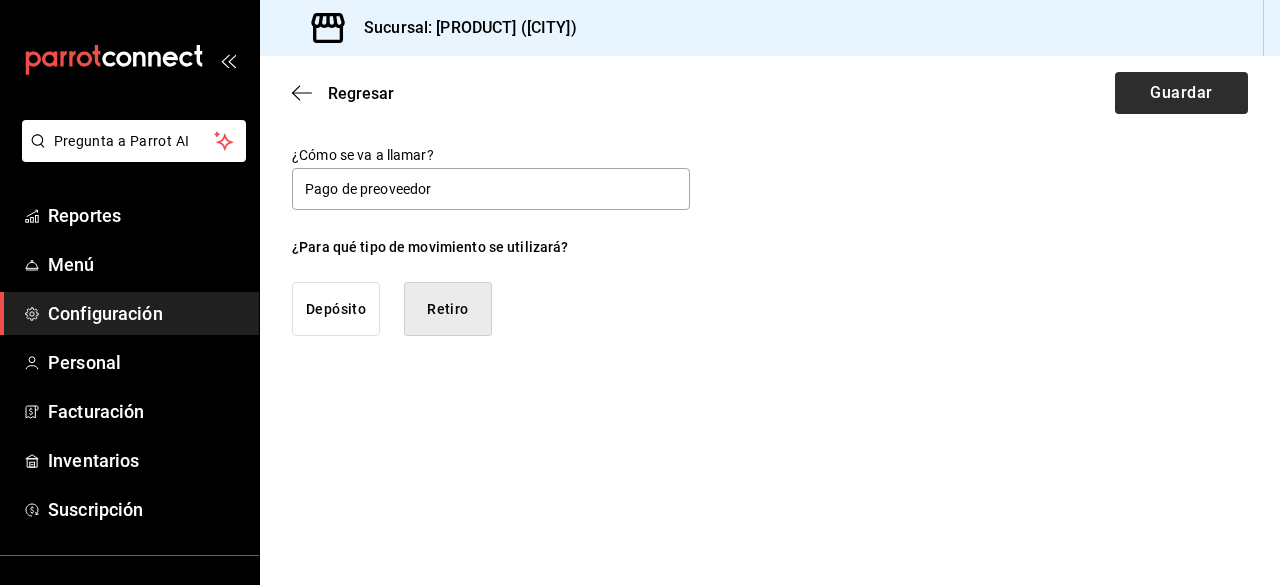 type on "Pago de preoveedor" 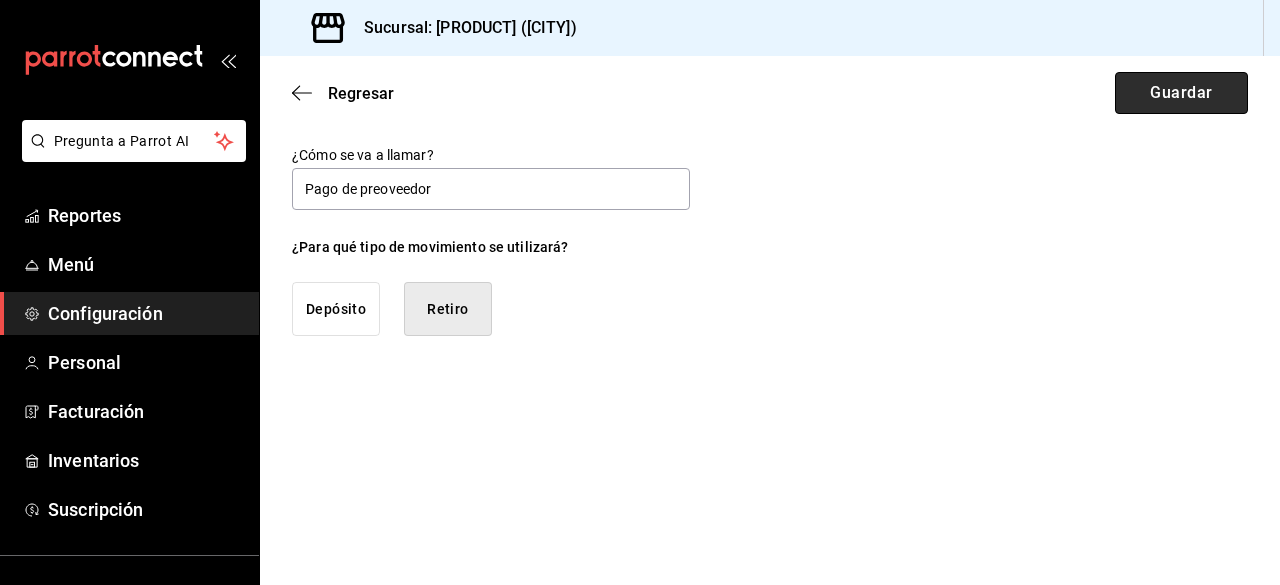 click on "Guardar" at bounding box center [1181, 93] 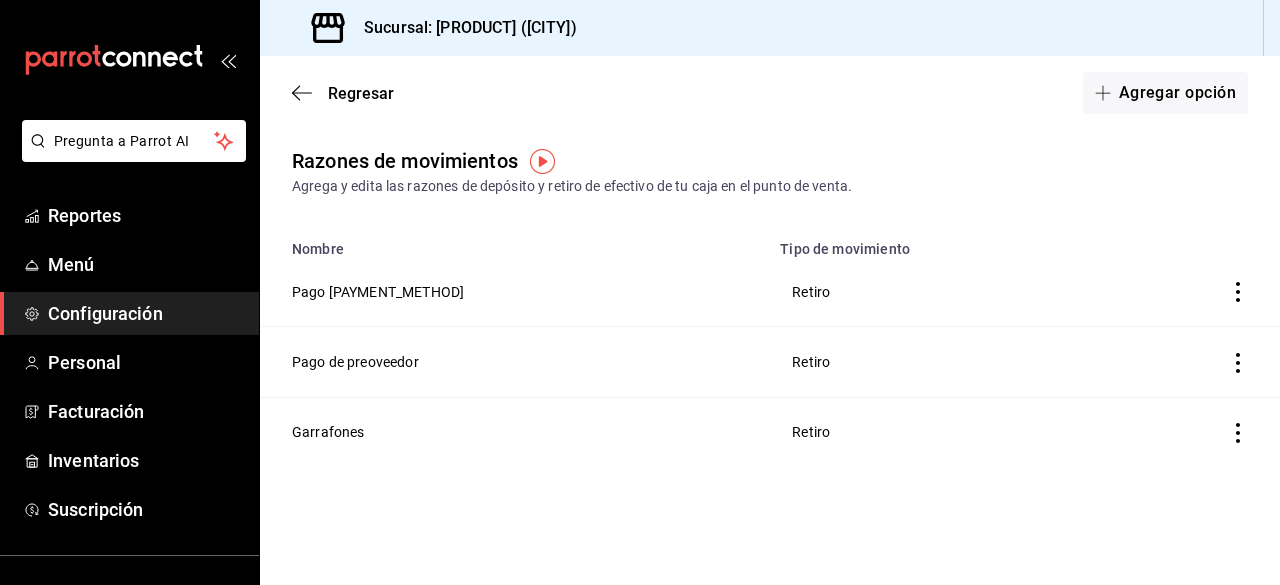 click on "Regresar Agregar opción" at bounding box center (770, 93) 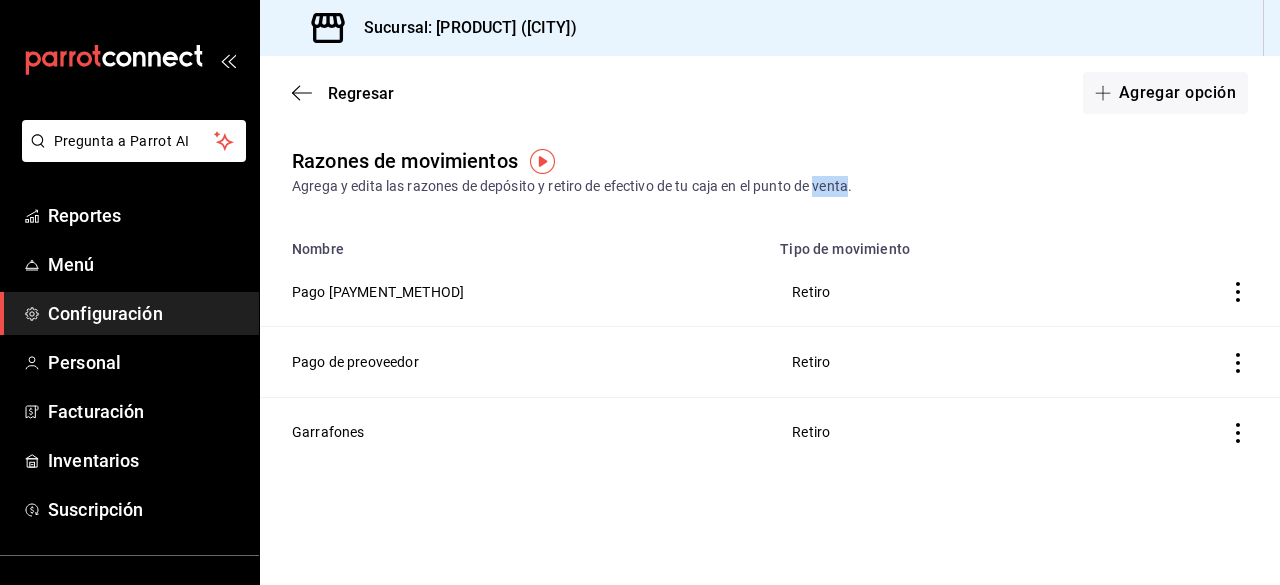 click on "Agrega y edita las razones de depósito y retiro de efectivo de tu caja en el punto de venta." at bounding box center (770, 186) 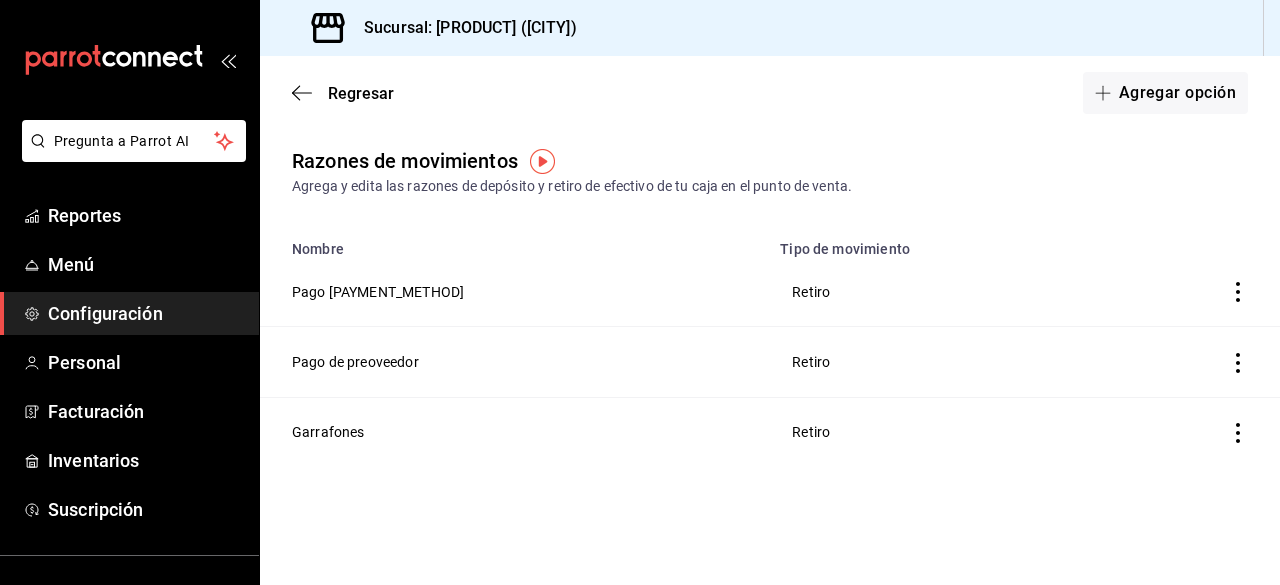 click on "Razones de movimientos Agrega y edita las razones de depósito y retiro de efectivo de tu caja en el punto de venta." at bounding box center (770, 171) 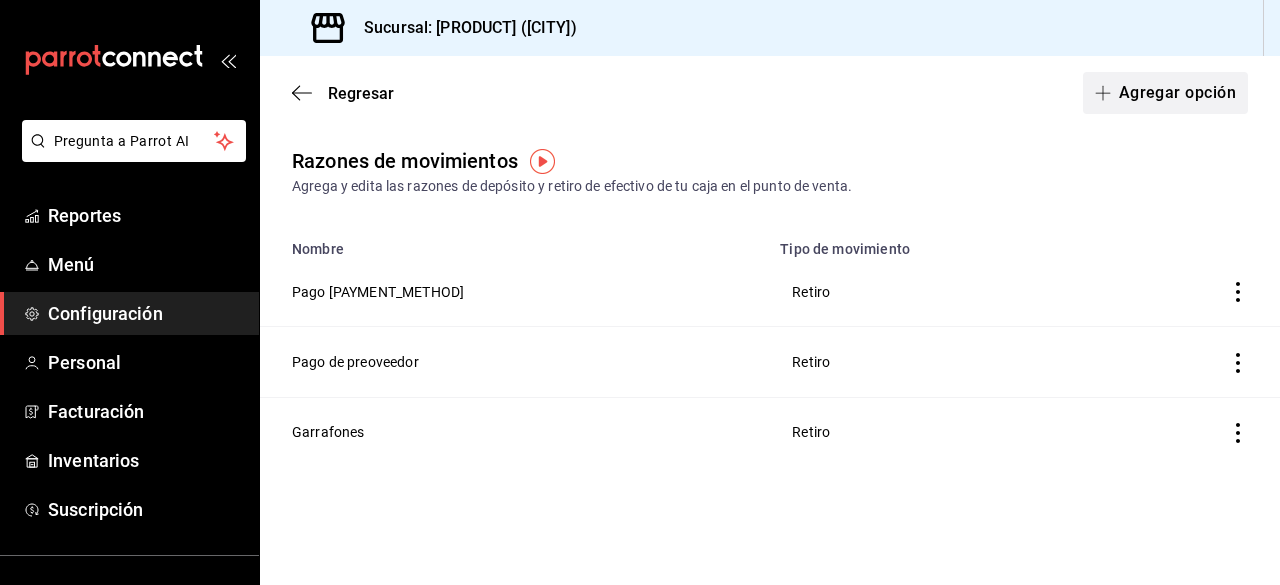 click on "Agregar opción" at bounding box center [1165, 93] 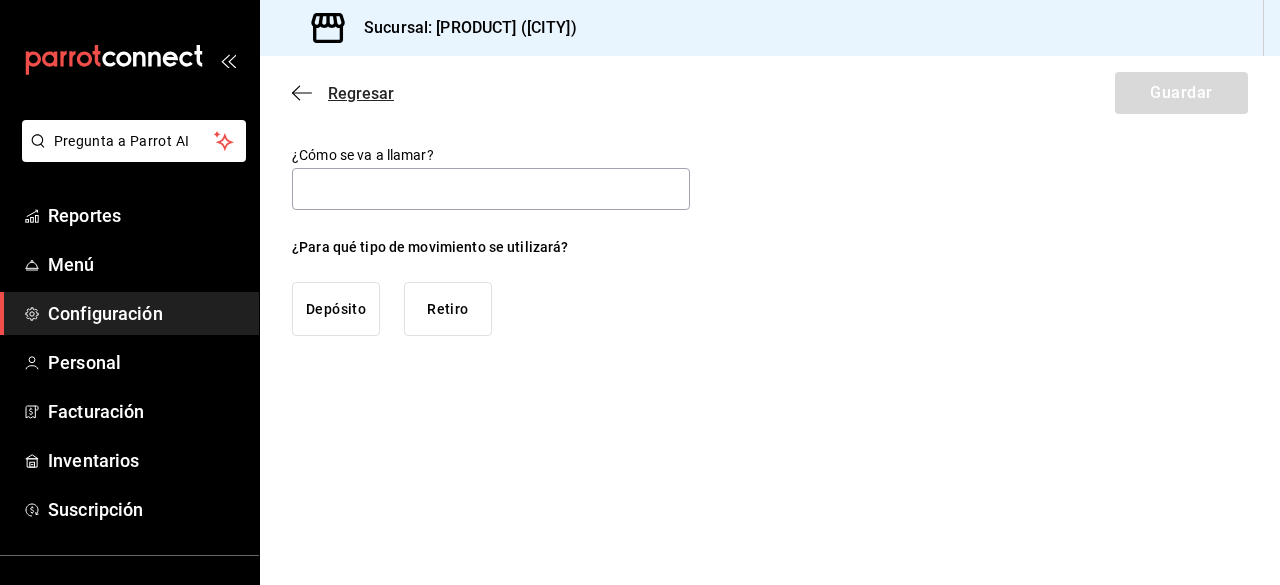 click on "Regresar" at bounding box center [361, 93] 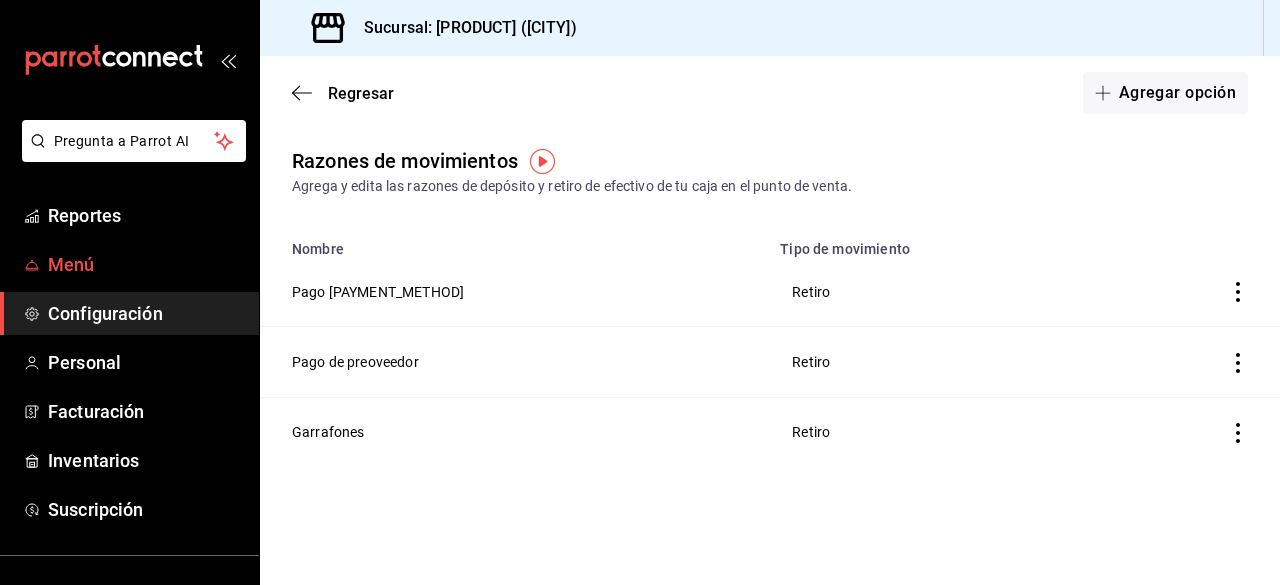 click on "Menú" at bounding box center (145, 264) 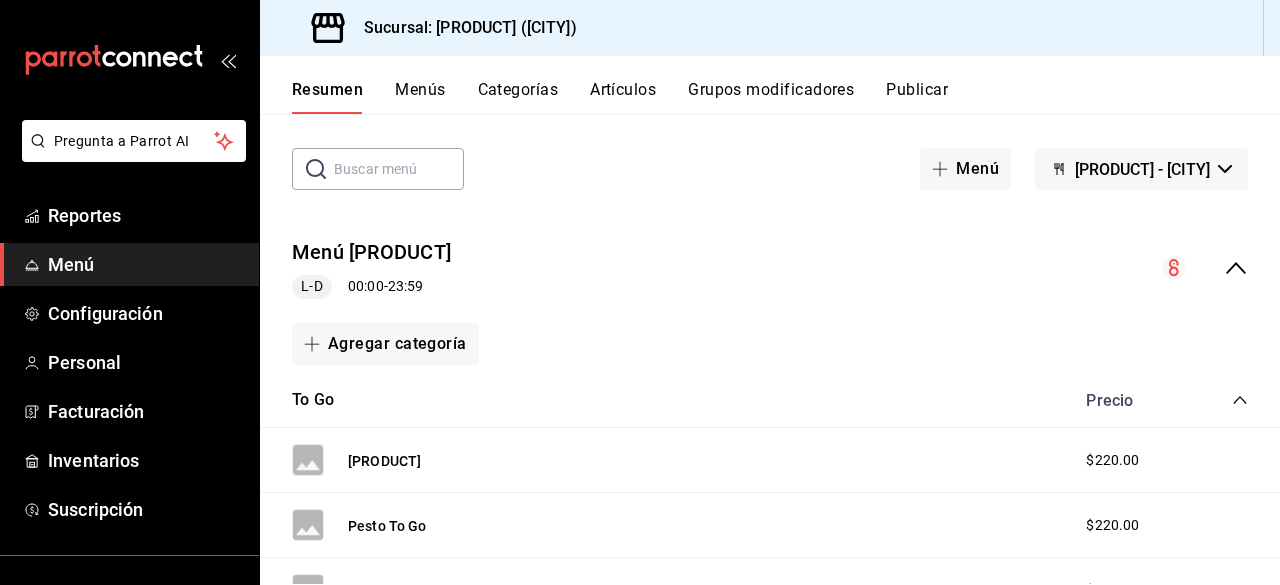 scroll, scrollTop: 79, scrollLeft: 0, axis: vertical 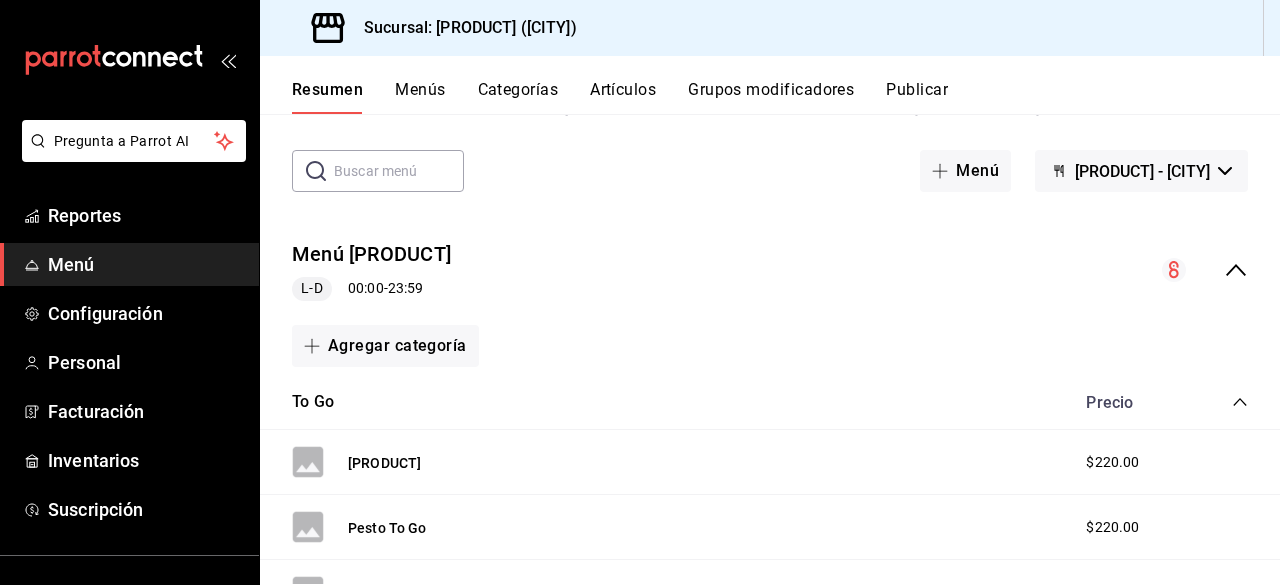 click on "Menús" at bounding box center [420, 97] 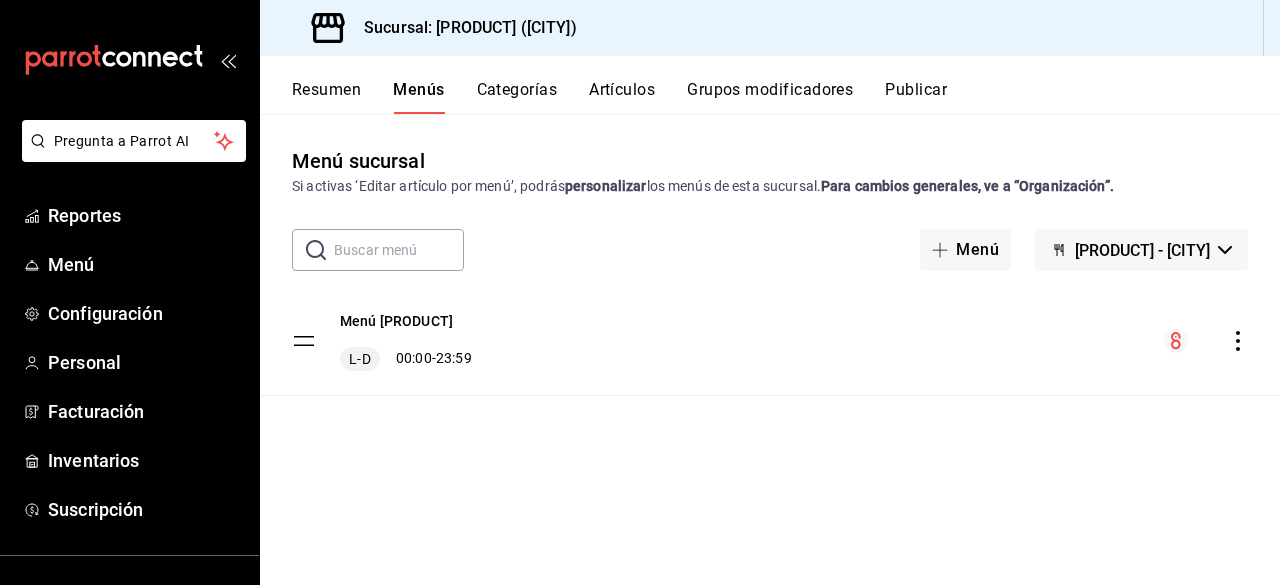 click on "Artículos" at bounding box center (622, 97) 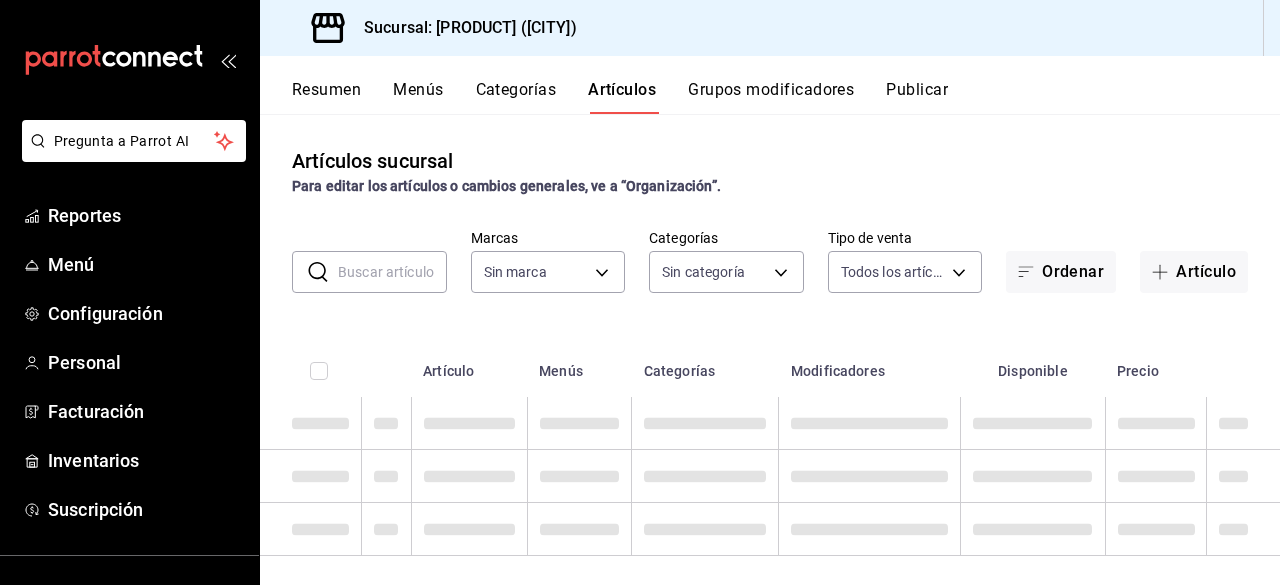 type on "[UUID]" 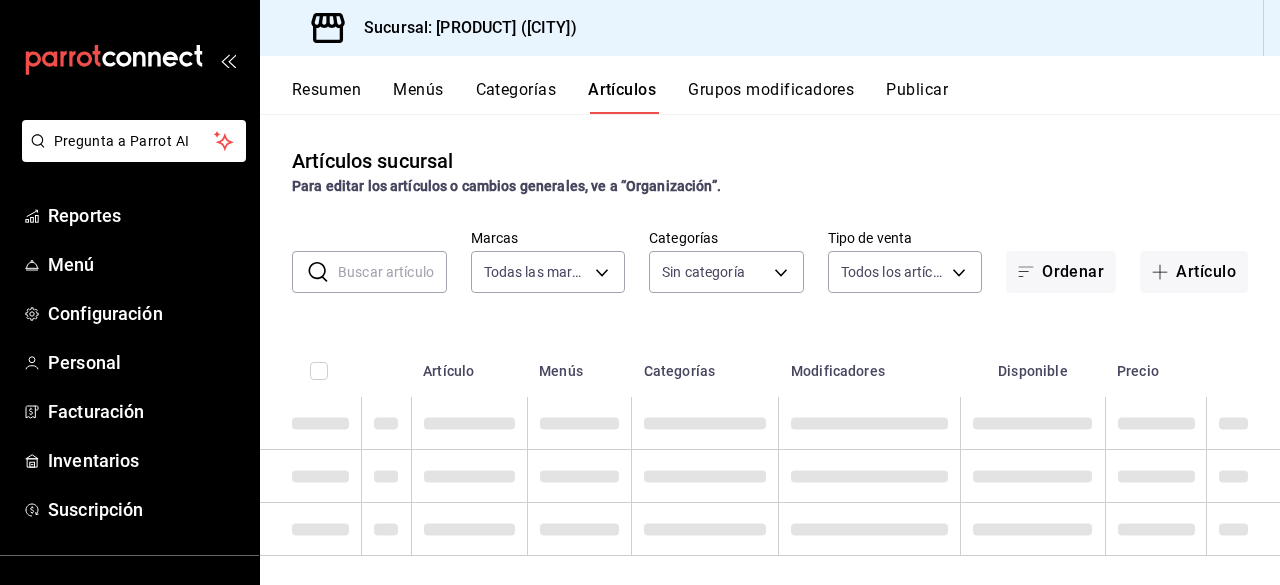 type on "[UUID]" 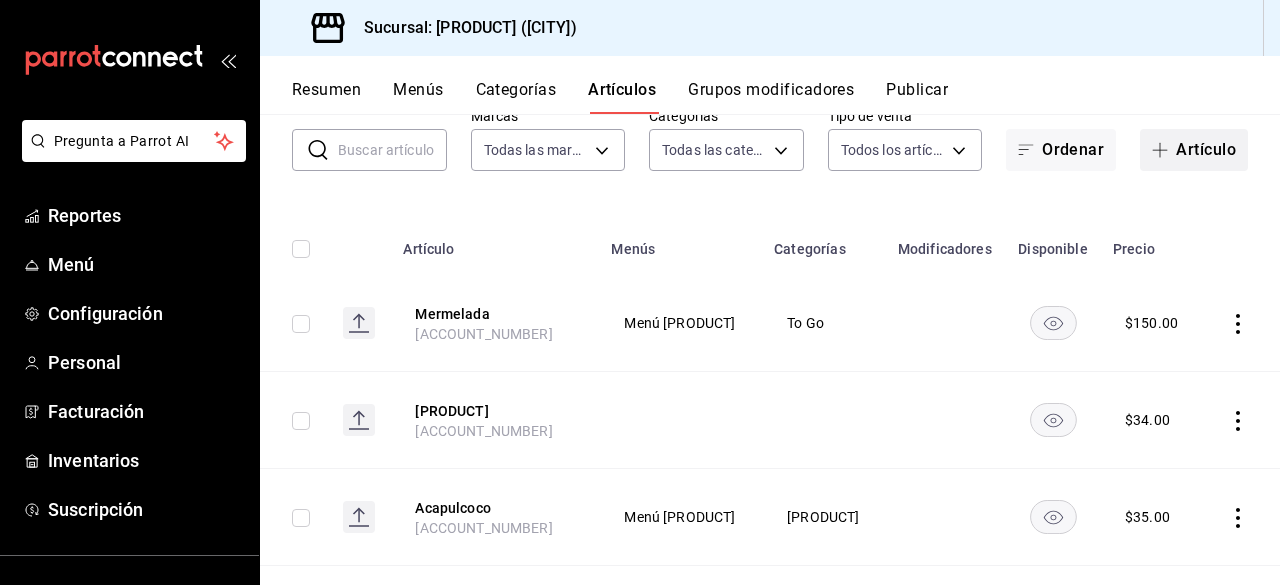 scroll, scrollTop: 123, scrollLeft: 0, axis: vertical 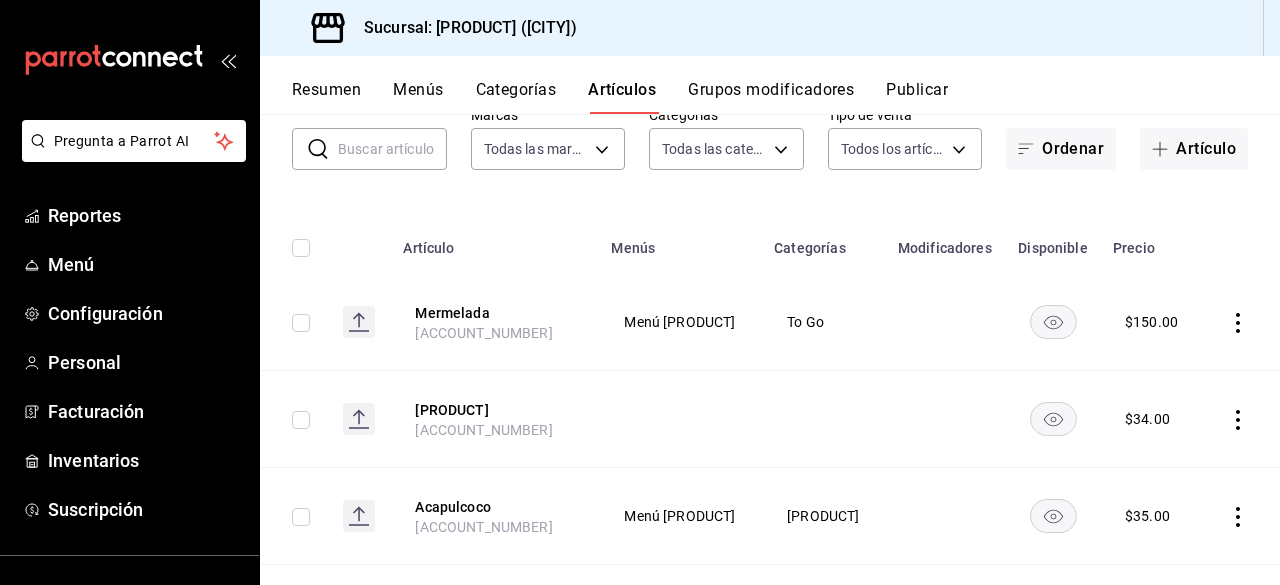 click 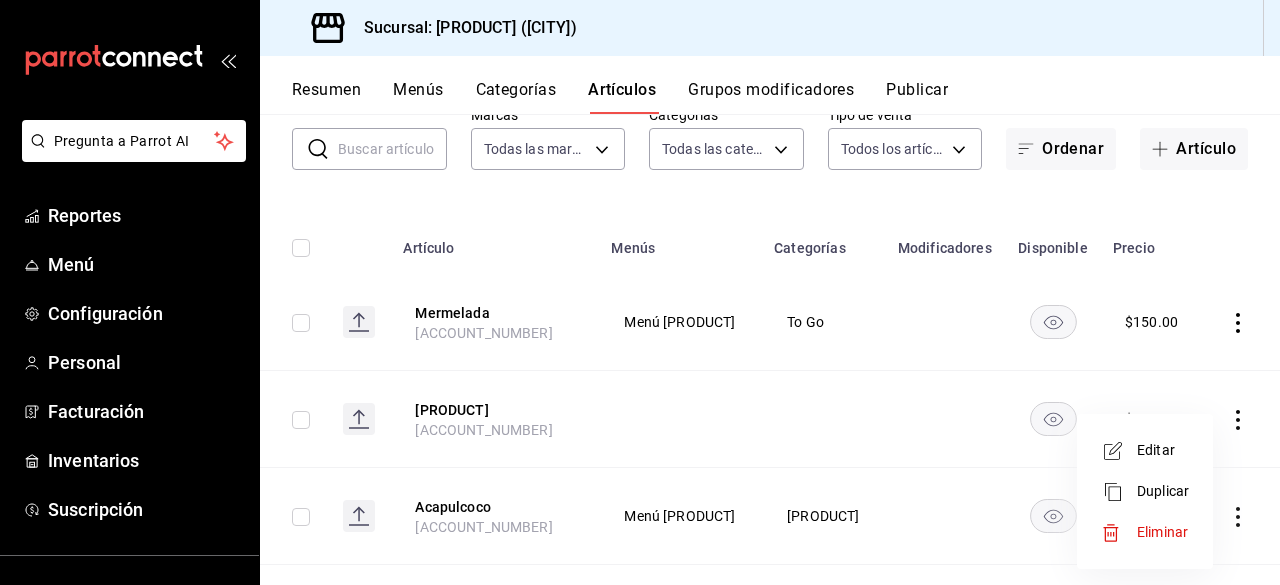 click on "Eliminar" at bounding box center (1162, 532) 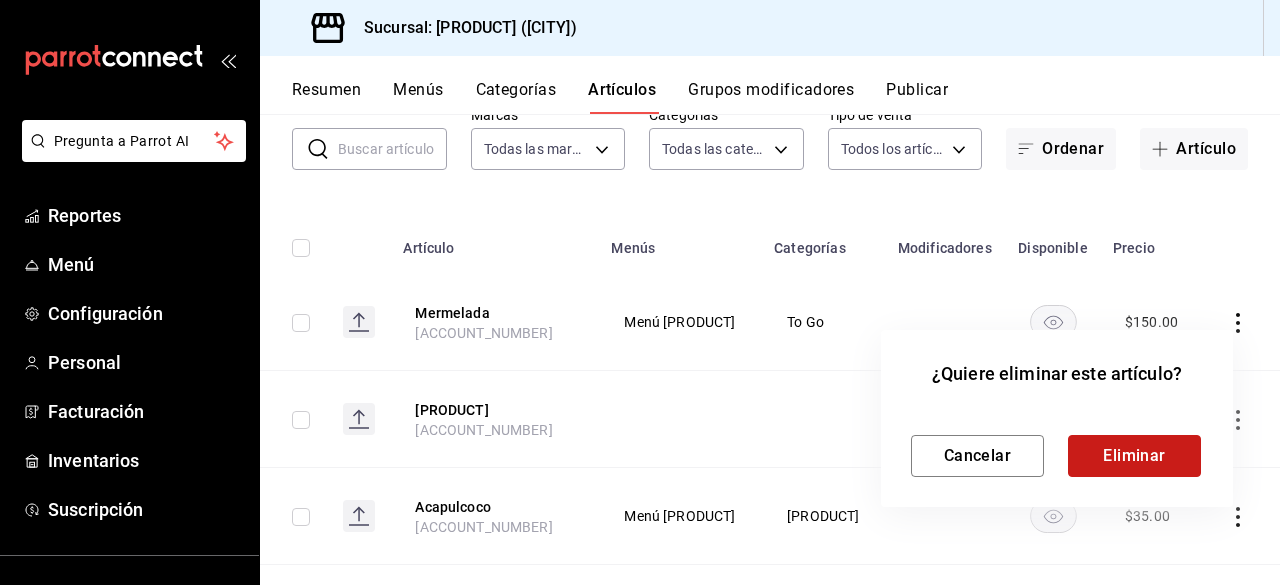 click on "Eliminar" at bounding box center [1134, 456] 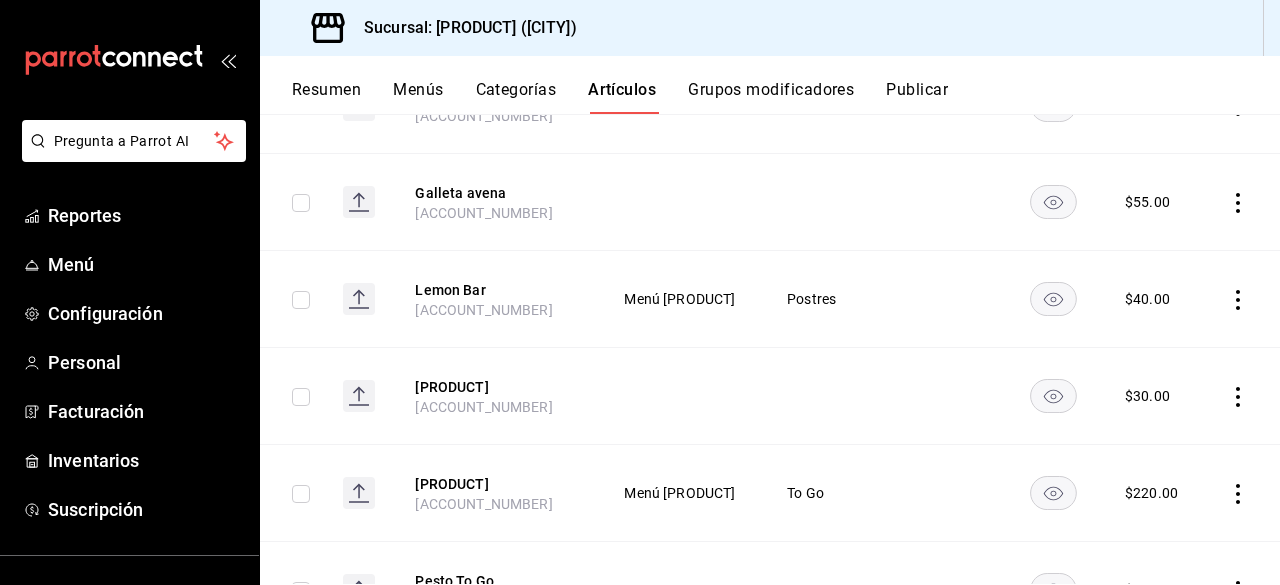 scroll, scrollTop: 441, scrollLeft: 0, axis: vertical 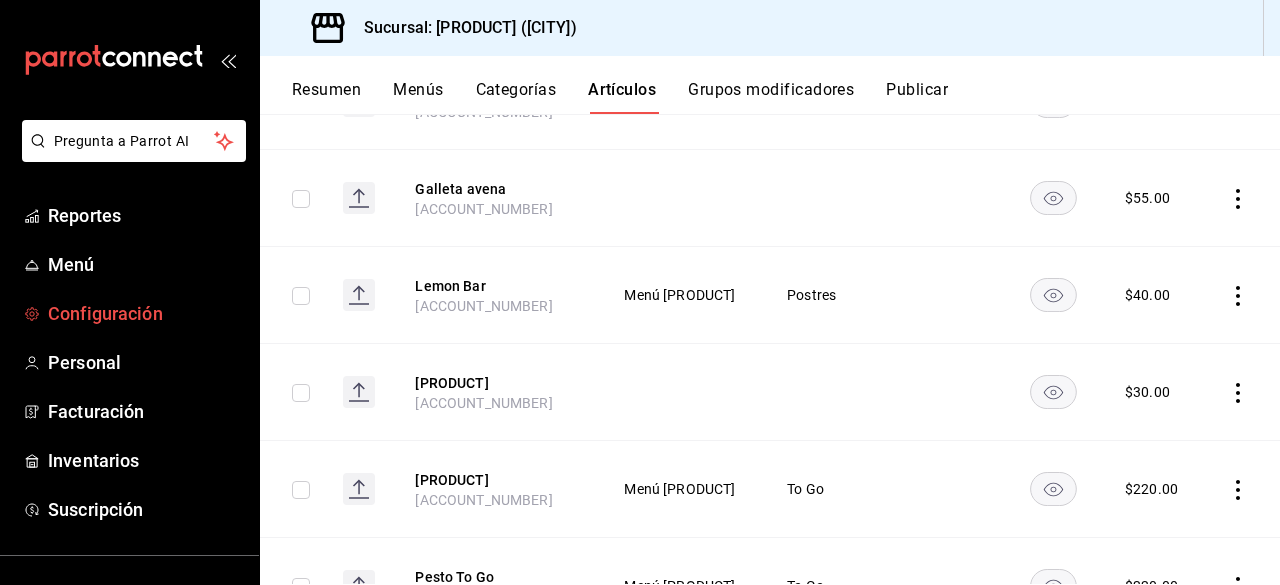 click on "Configuración" at bounding box center (145, 313) 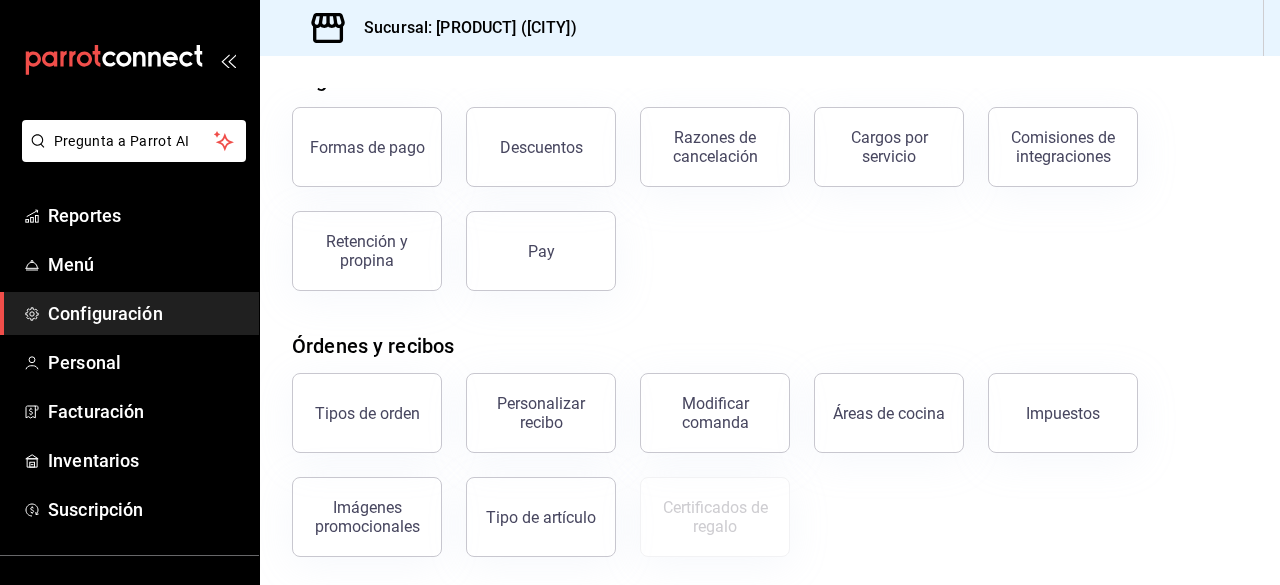 scroll, scrollTop: 102, scrollLeft: 0, axis: vertical 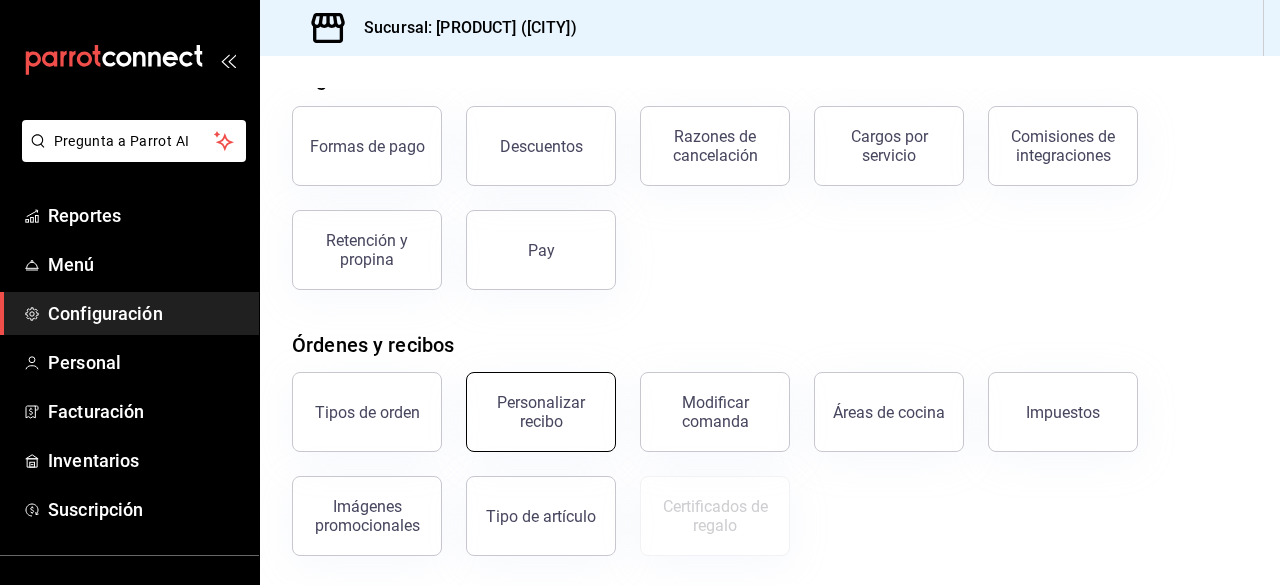 click on "Personalizar recibo" at bounding box center (541, 412) 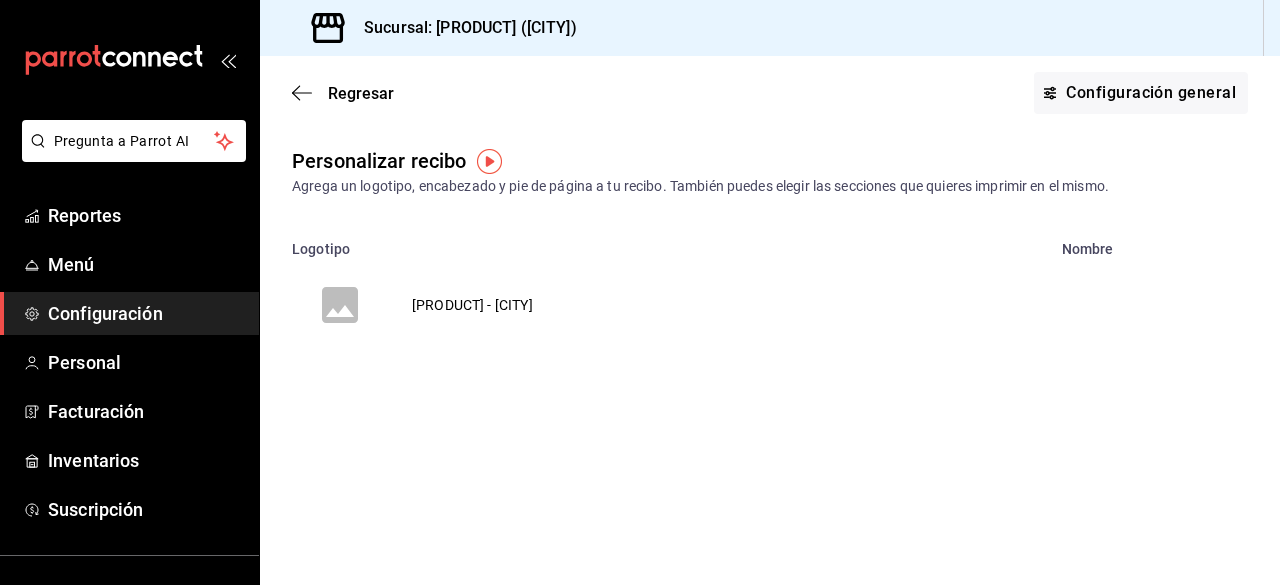 click on "[PRODUCT] - [CITY]" at bounding box center [472, 305] 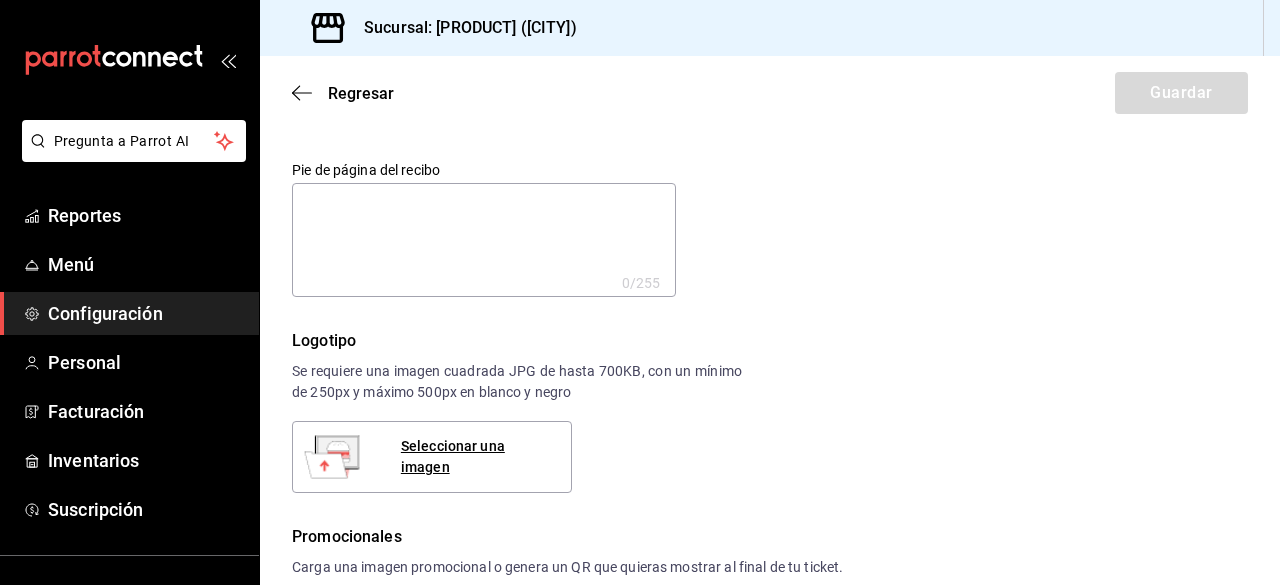 scroll, scrollTop: 0, scrollLeft: 0, axis: both 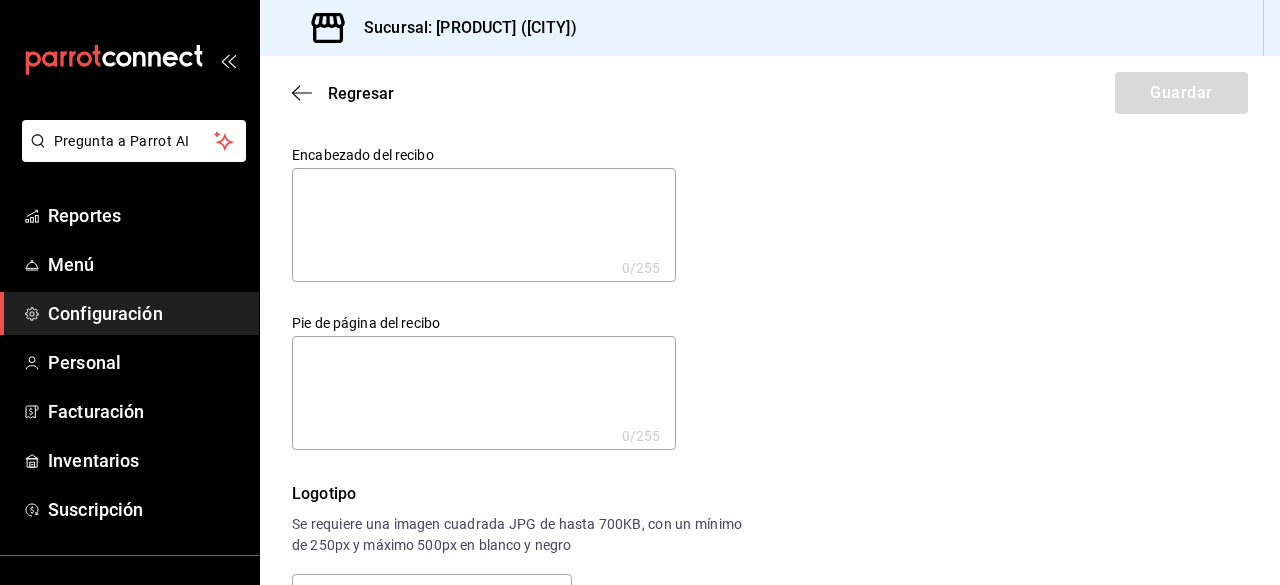 click at bounding box center [484, 225] 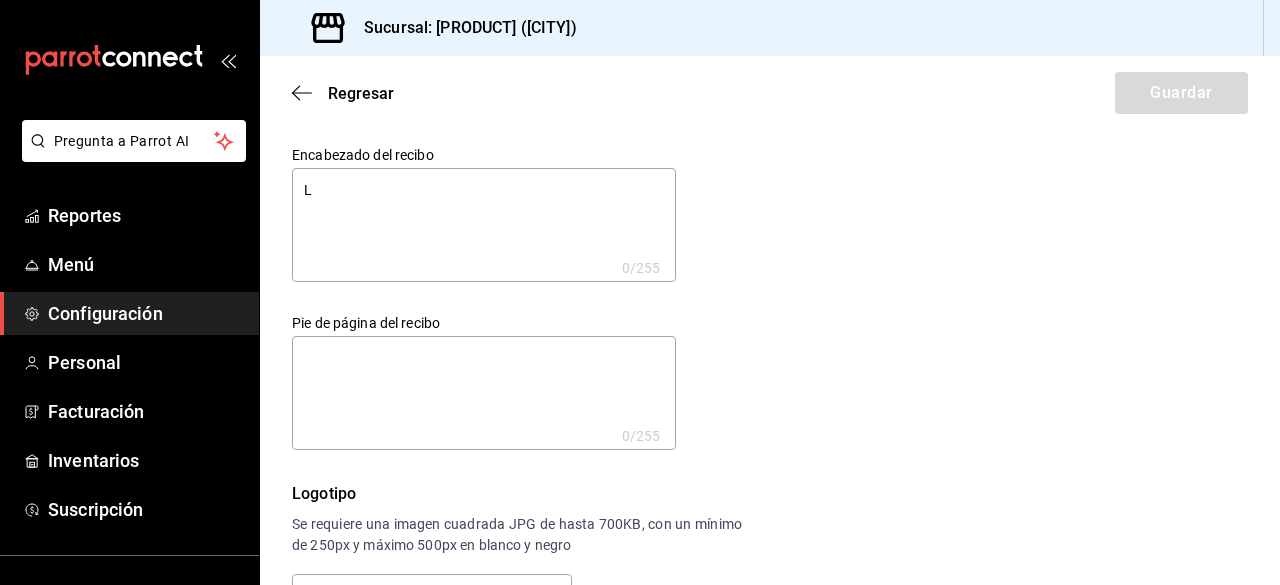 type on "x" 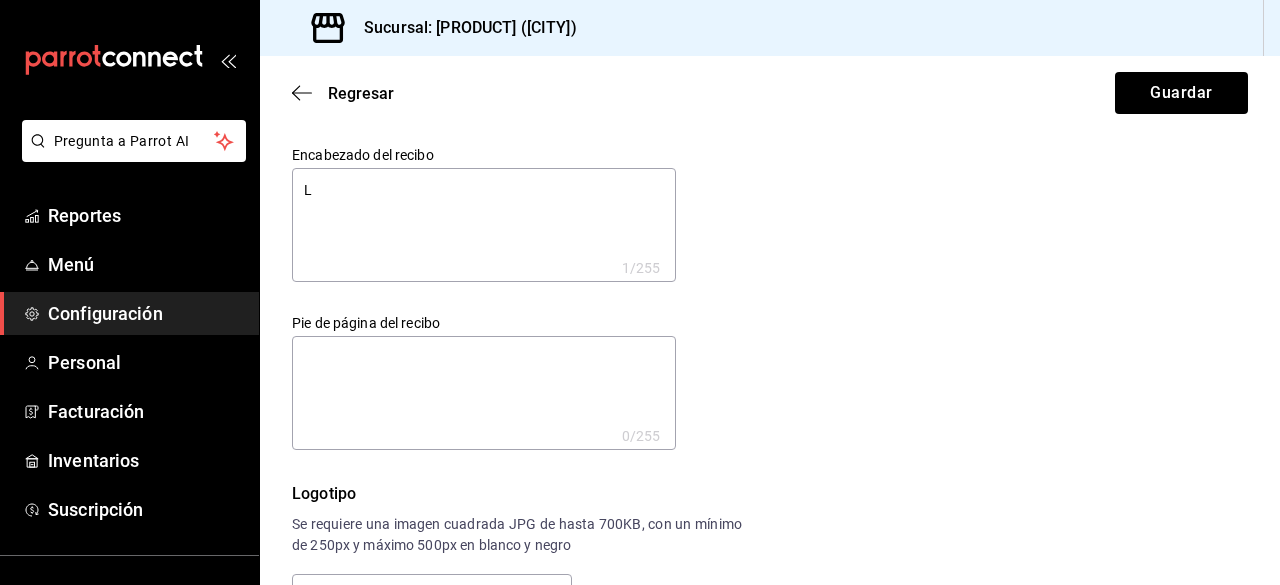 type on "La" 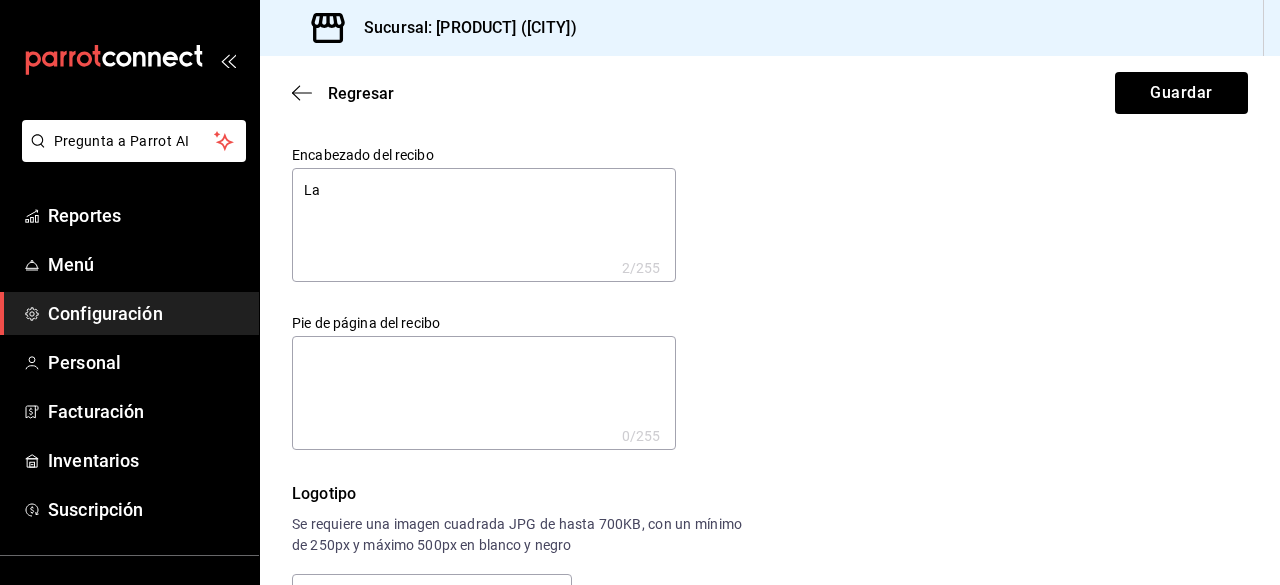 type on "La" 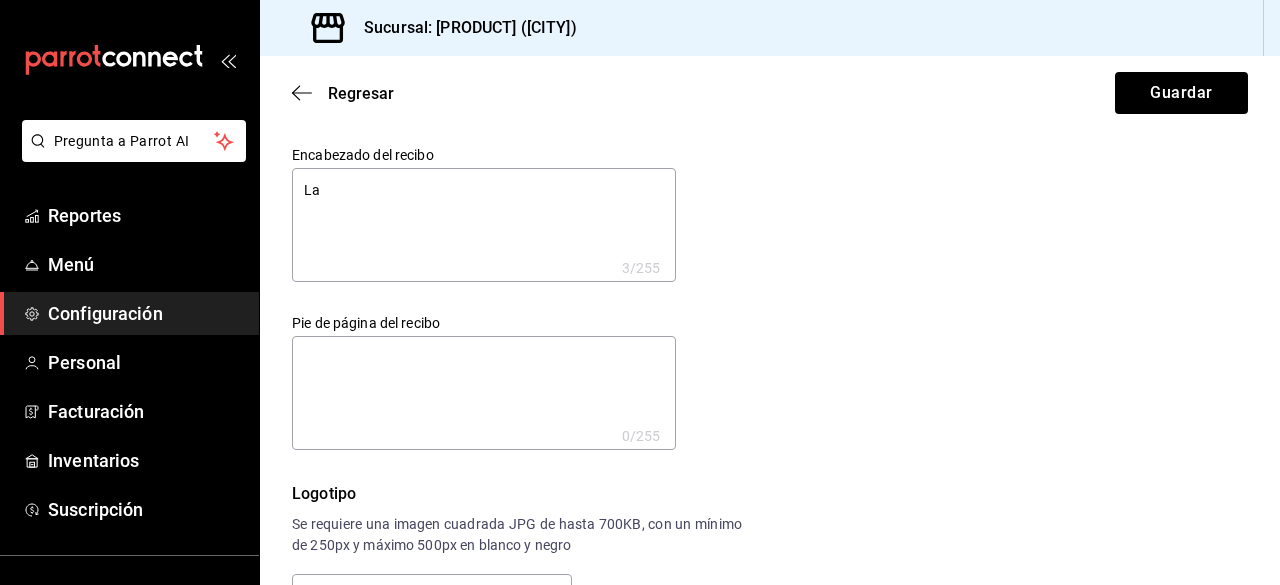 type on "[PRODUCT]" 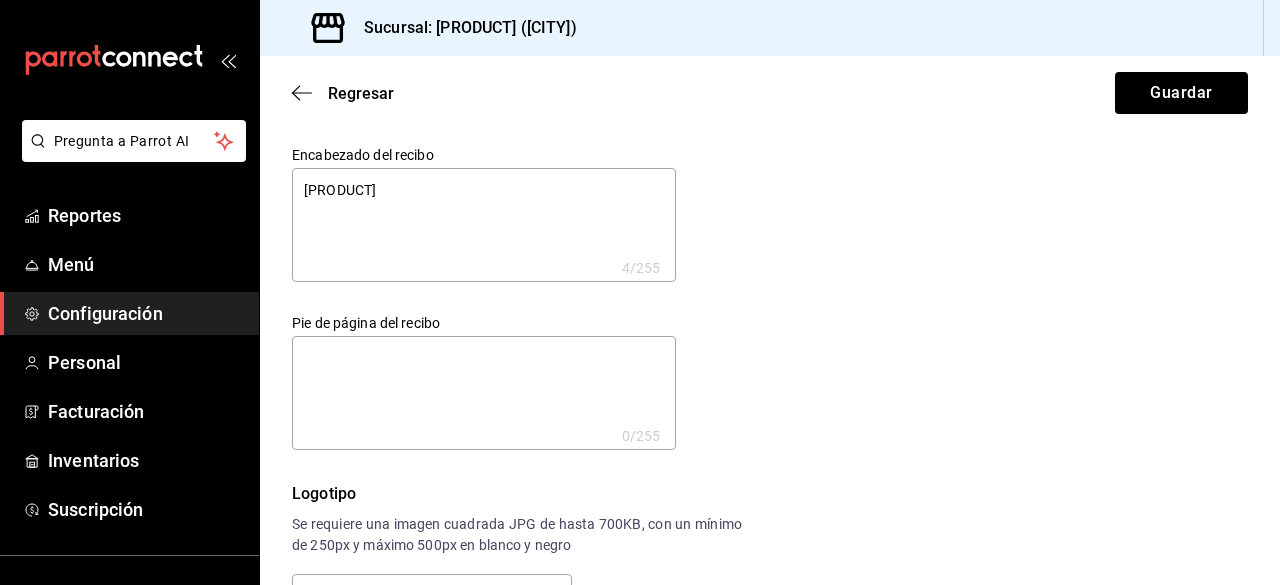 type on "[PRODUCT]" 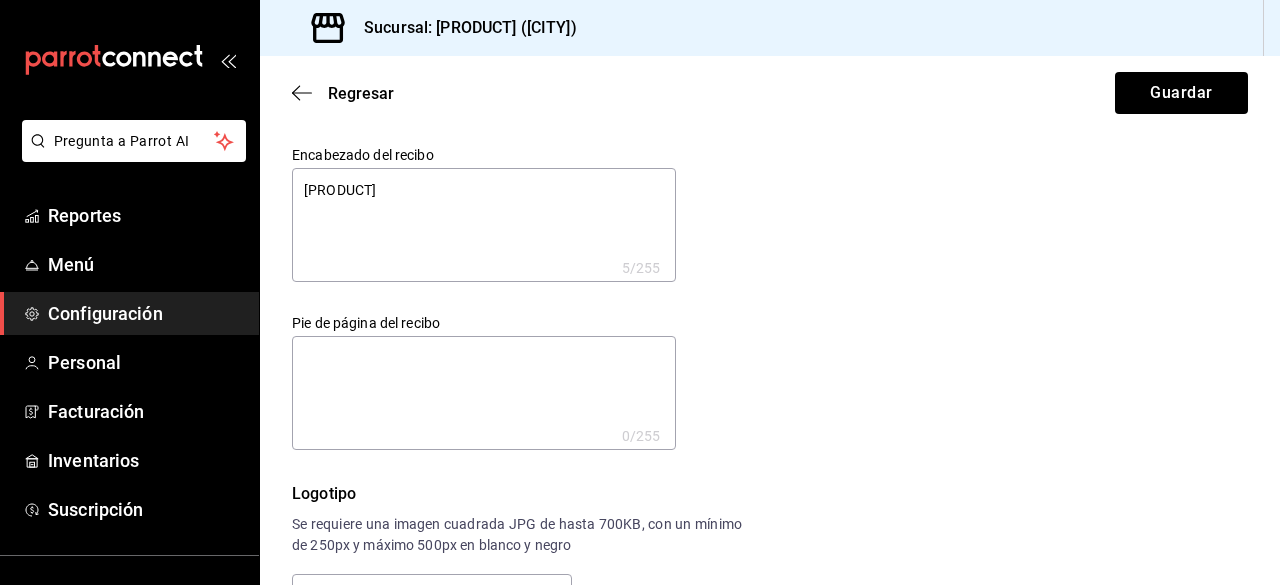 type on "[PRODUCT]" 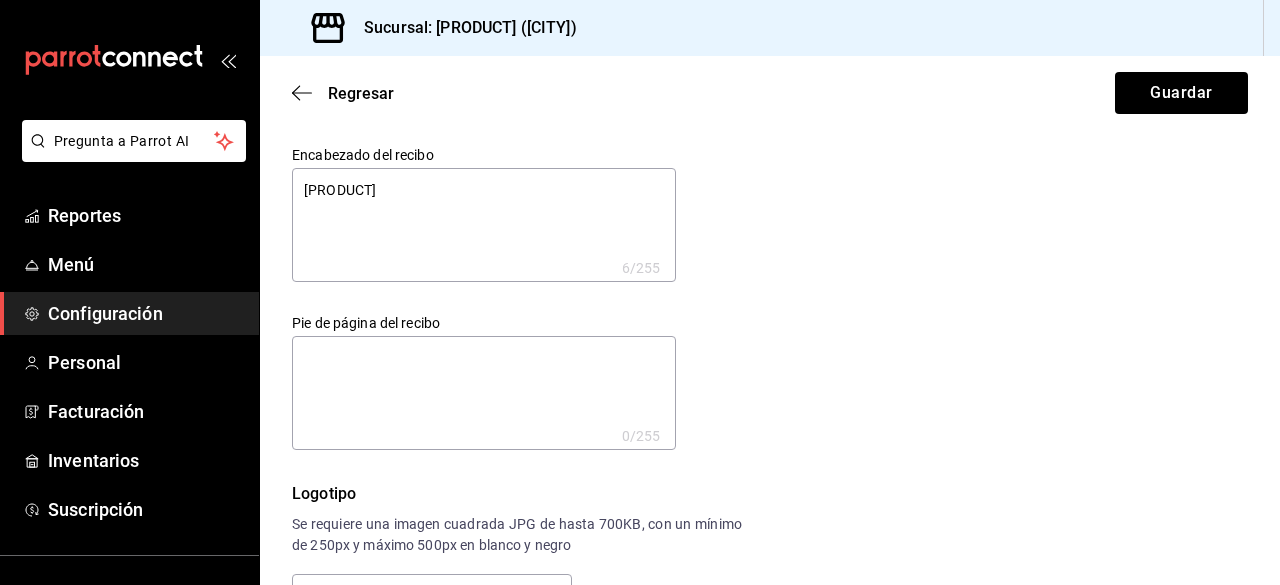 type on "[PRODUCT]" 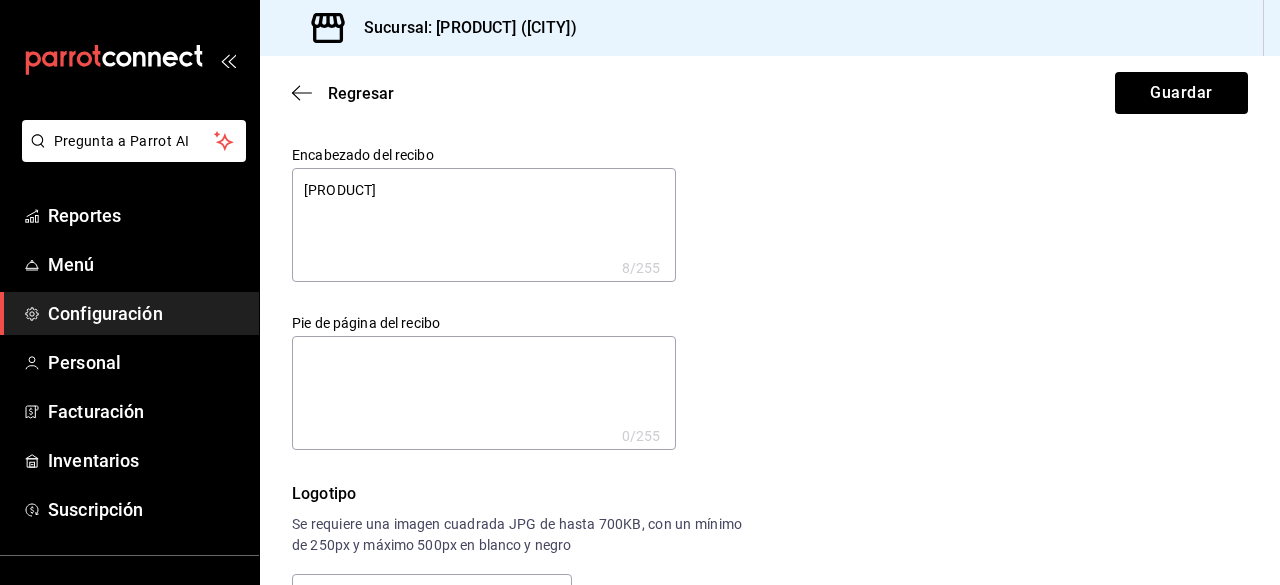 type on "[PRODUCT]" 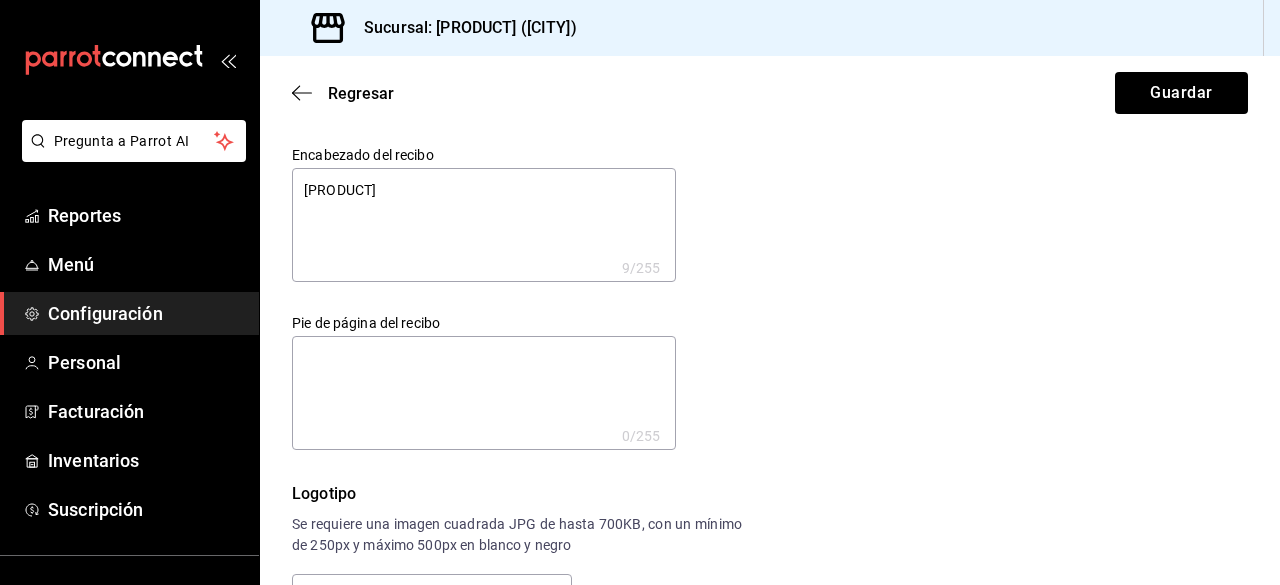 type on "[PRODUCT]" 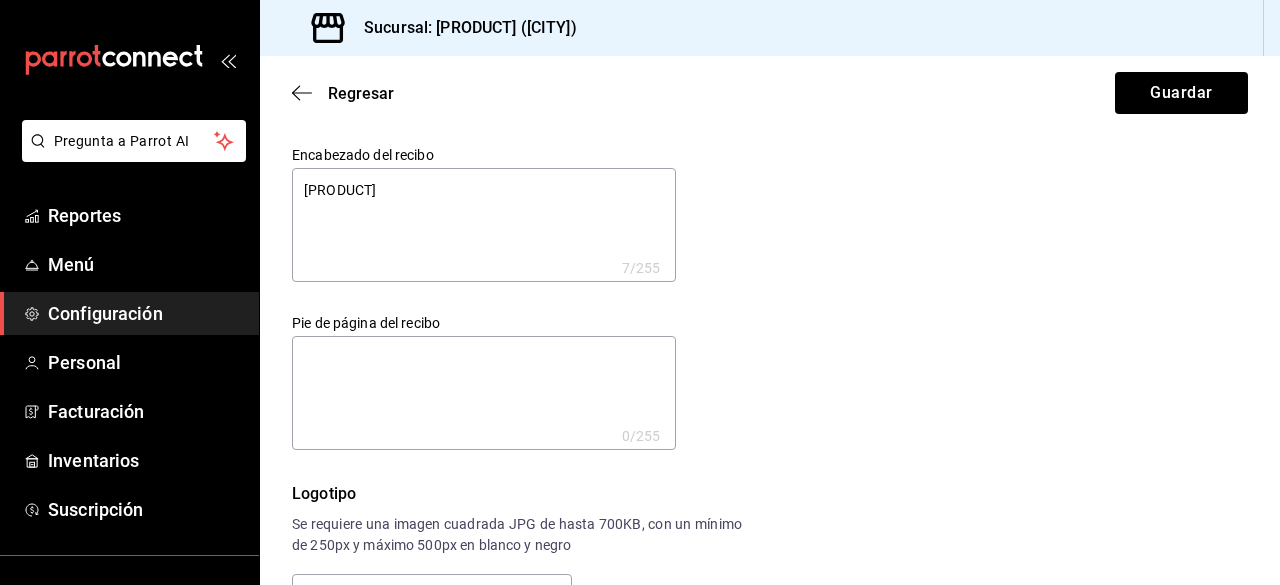 type on "[PRODUCT]" 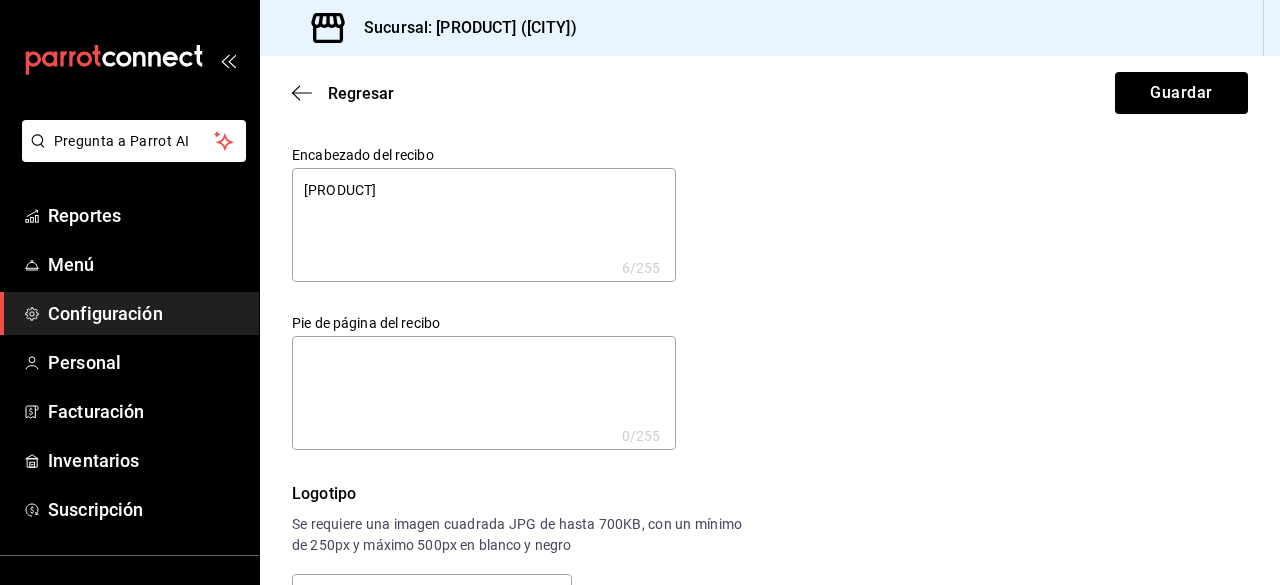 type on "[PRODUCT]" 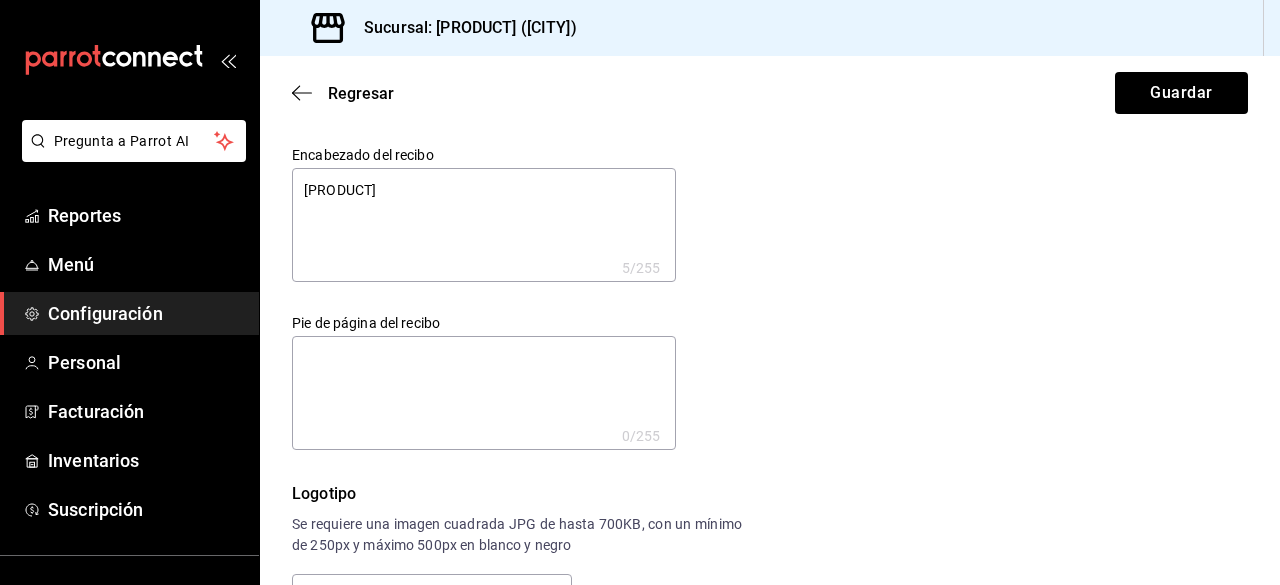 type on "[PRODUCT]" 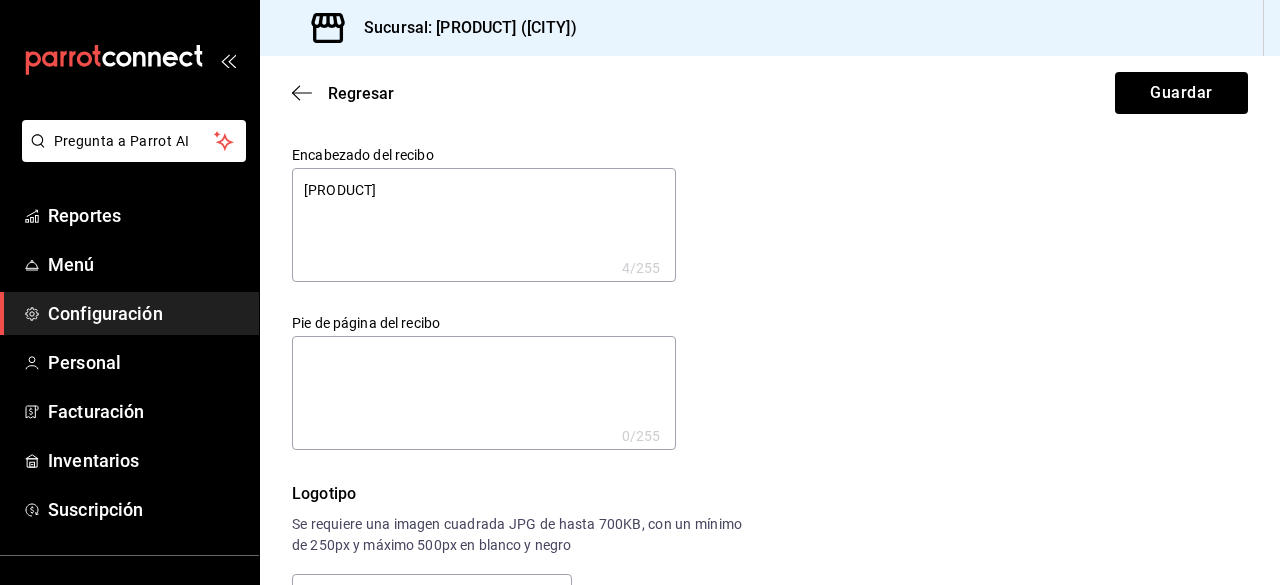 type on "[PRODUCT]" 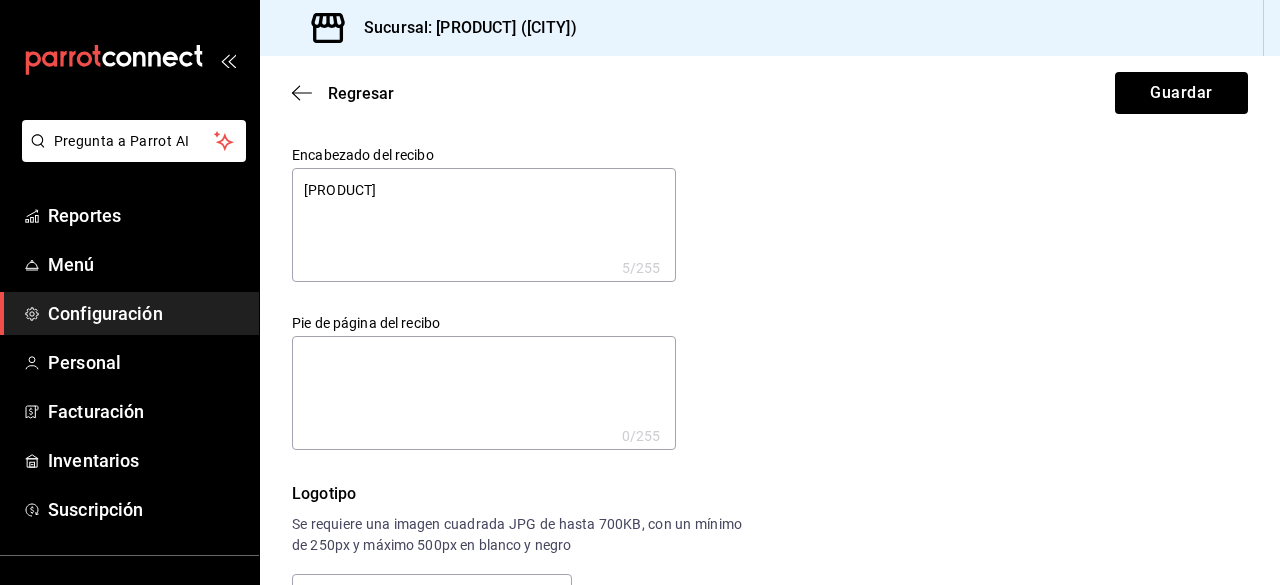 type on "[PRODUCT]" 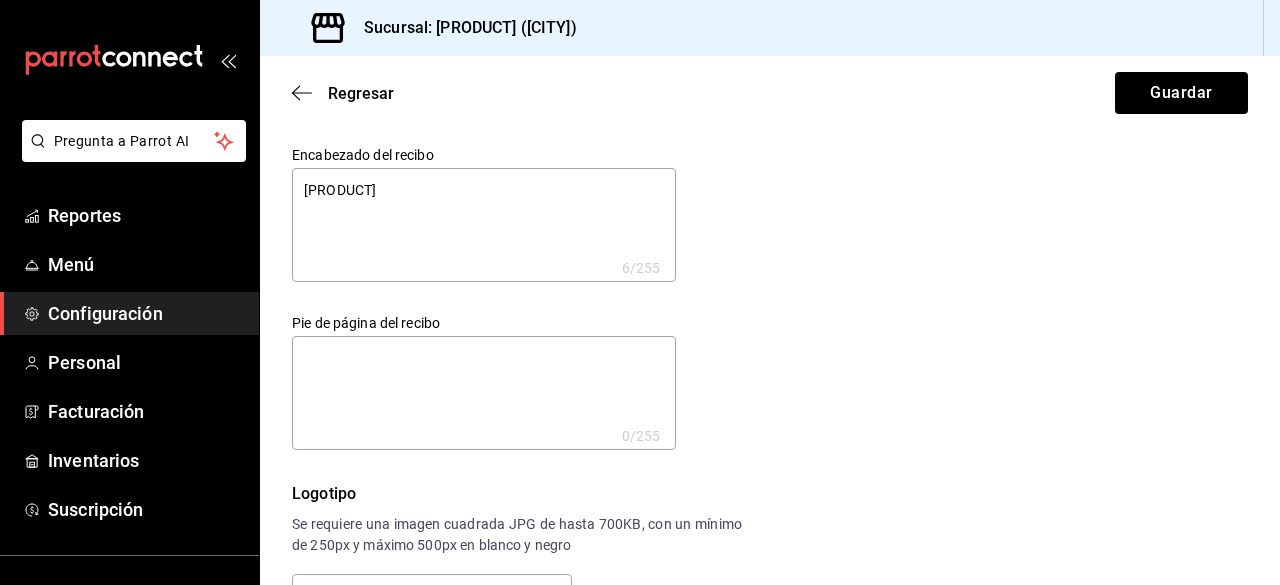 type on "[PRODUCT]" 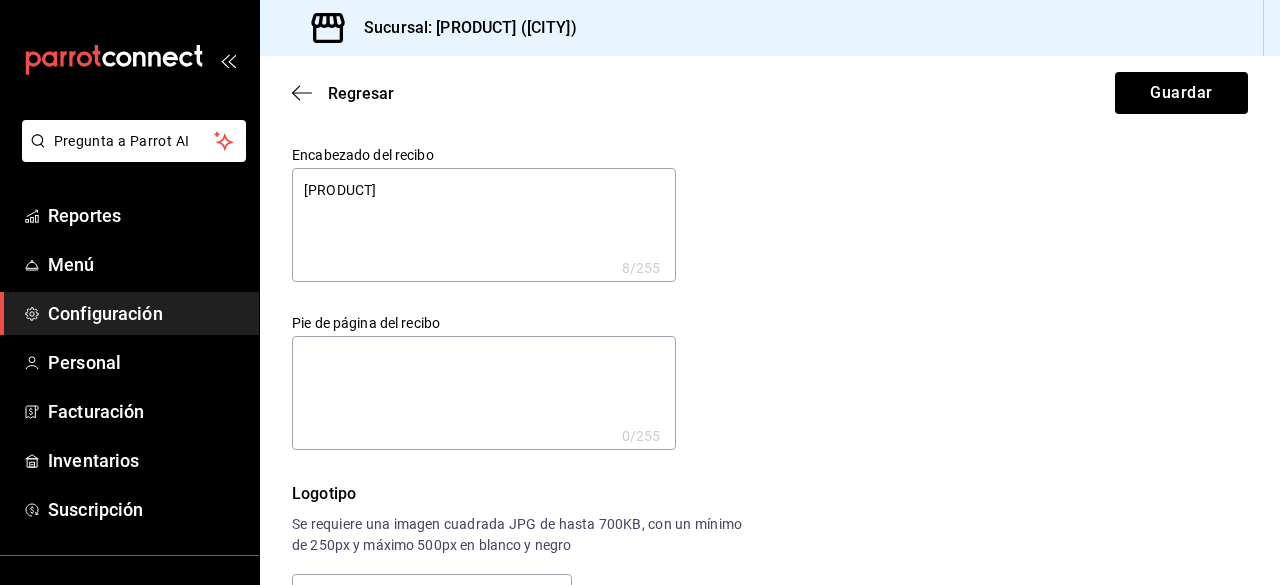 type on "[PRODUCT]" 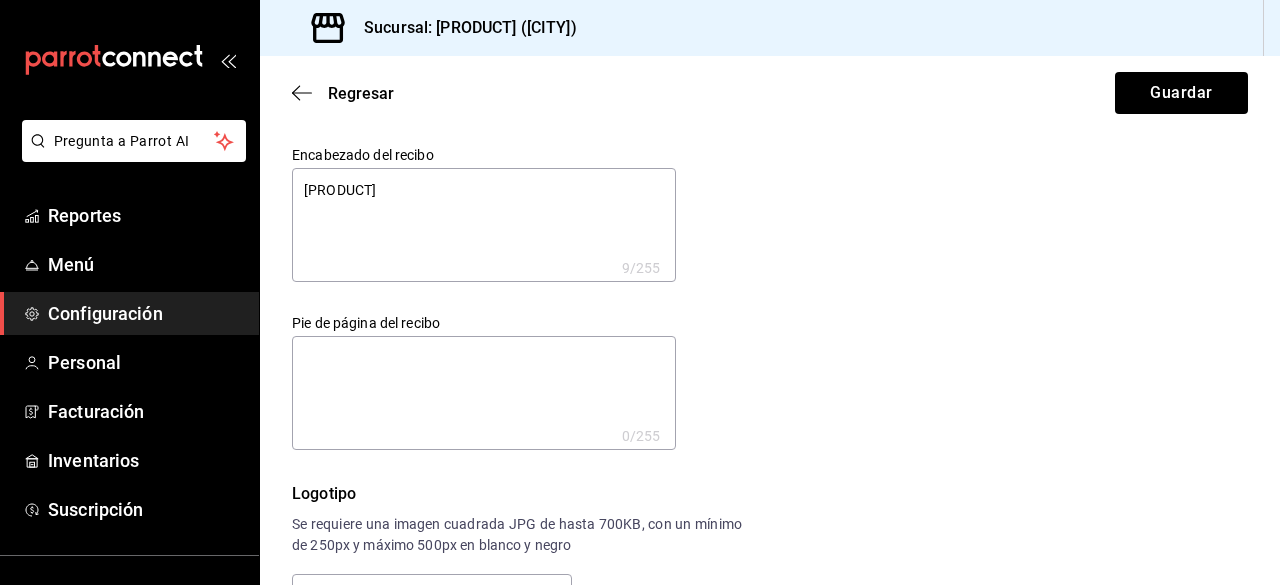 type on "[PRODUCT]" 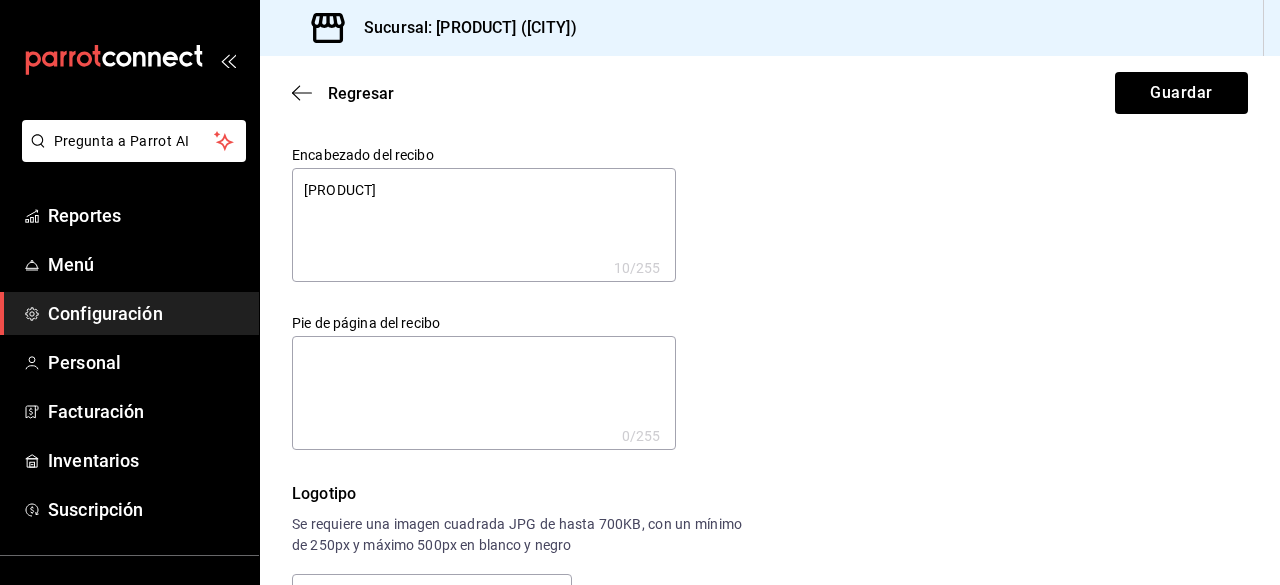 type on "[PRODUCT]" 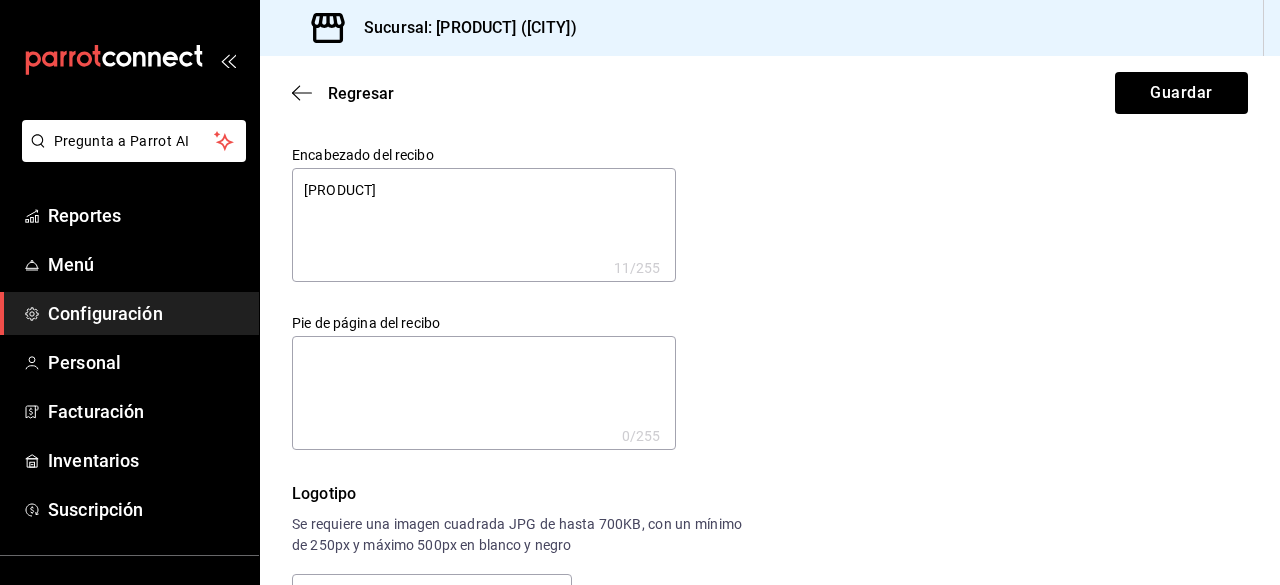type on "[PRODUCT]" 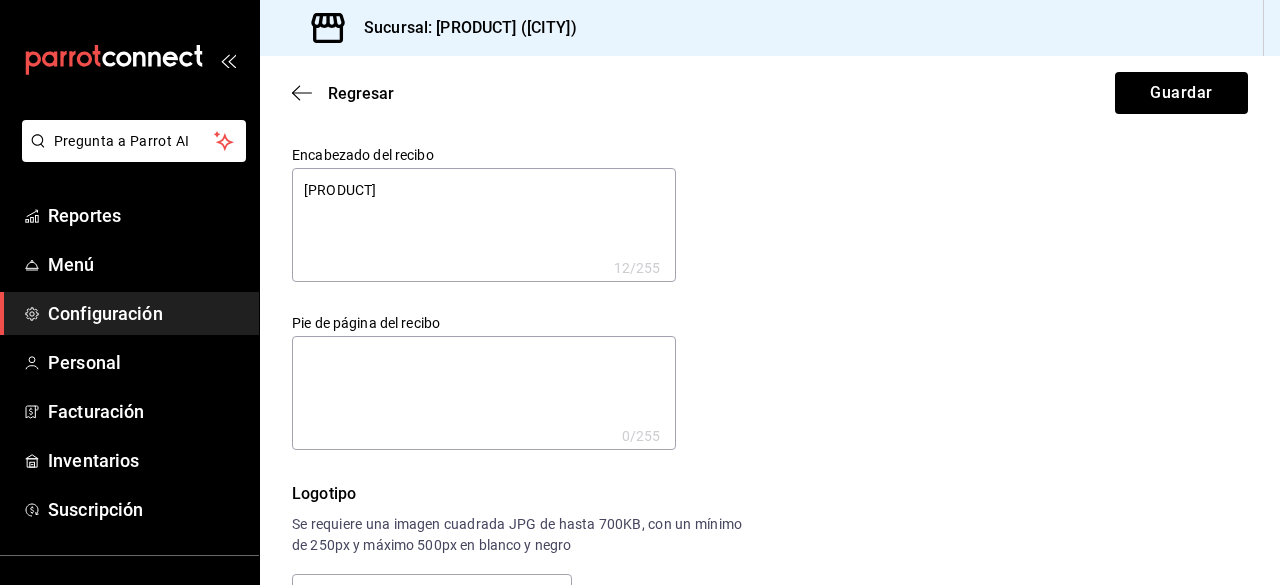 type on "[PRODUCT]" 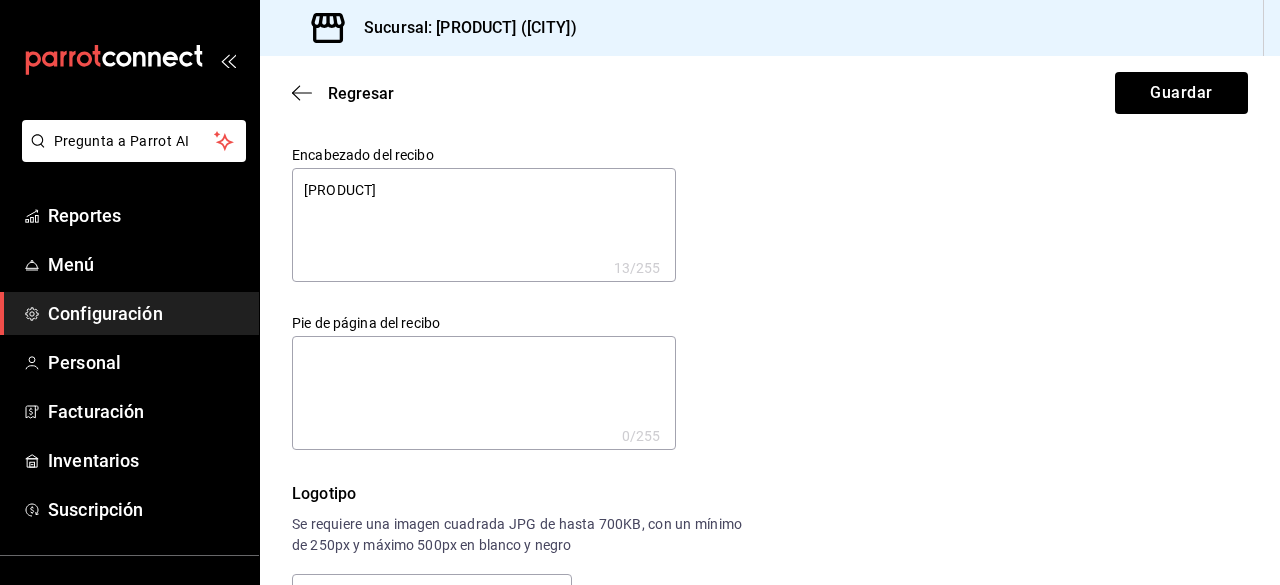 scroll, scrollTop: 462, scrollLeft: 0, axis: vertical 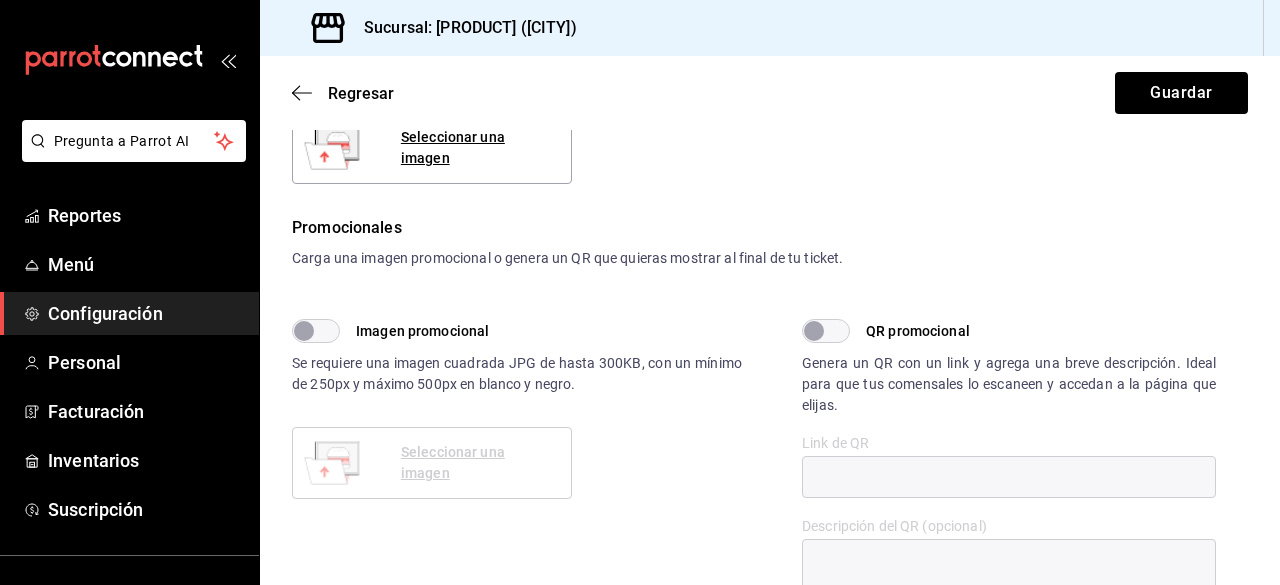 type on "[PRODUCT]" 